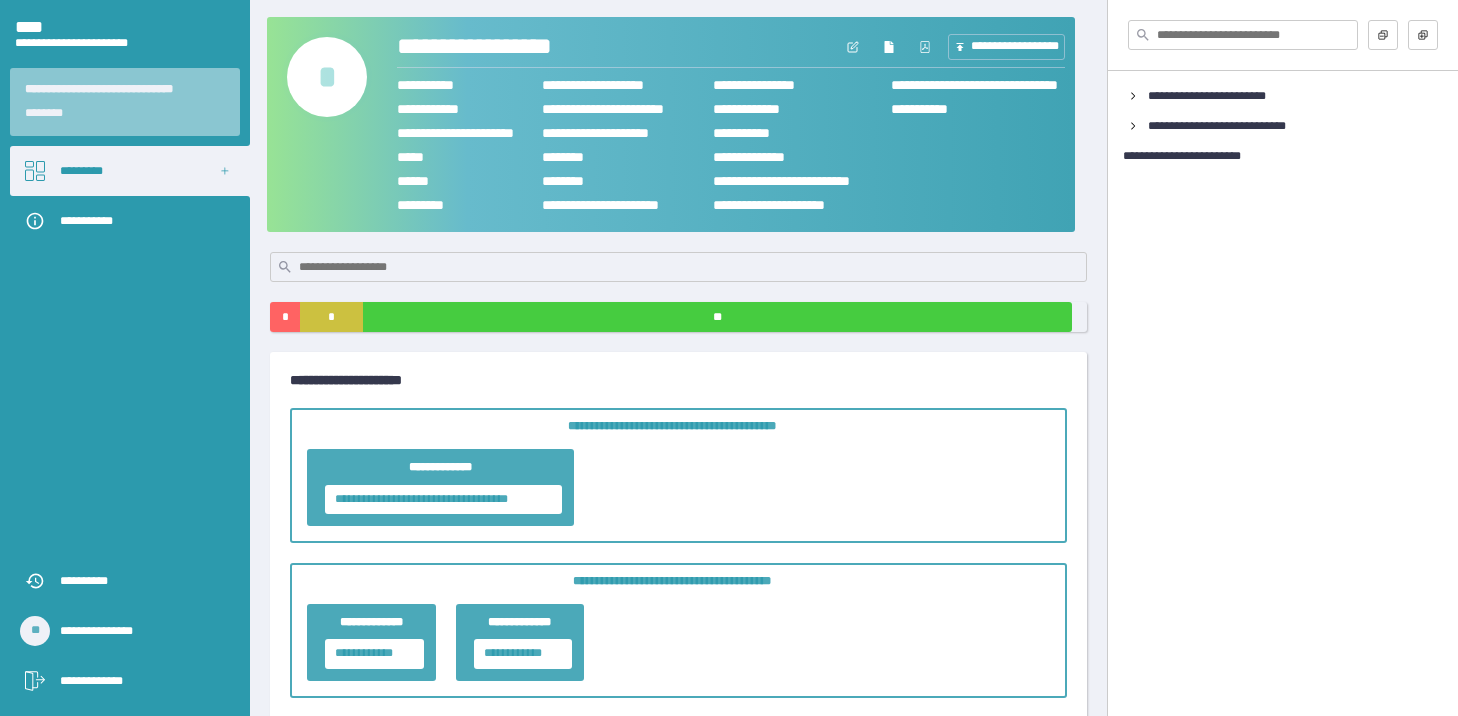 scroll, scrollTop: 0, scrollLeft: 0, axis: both 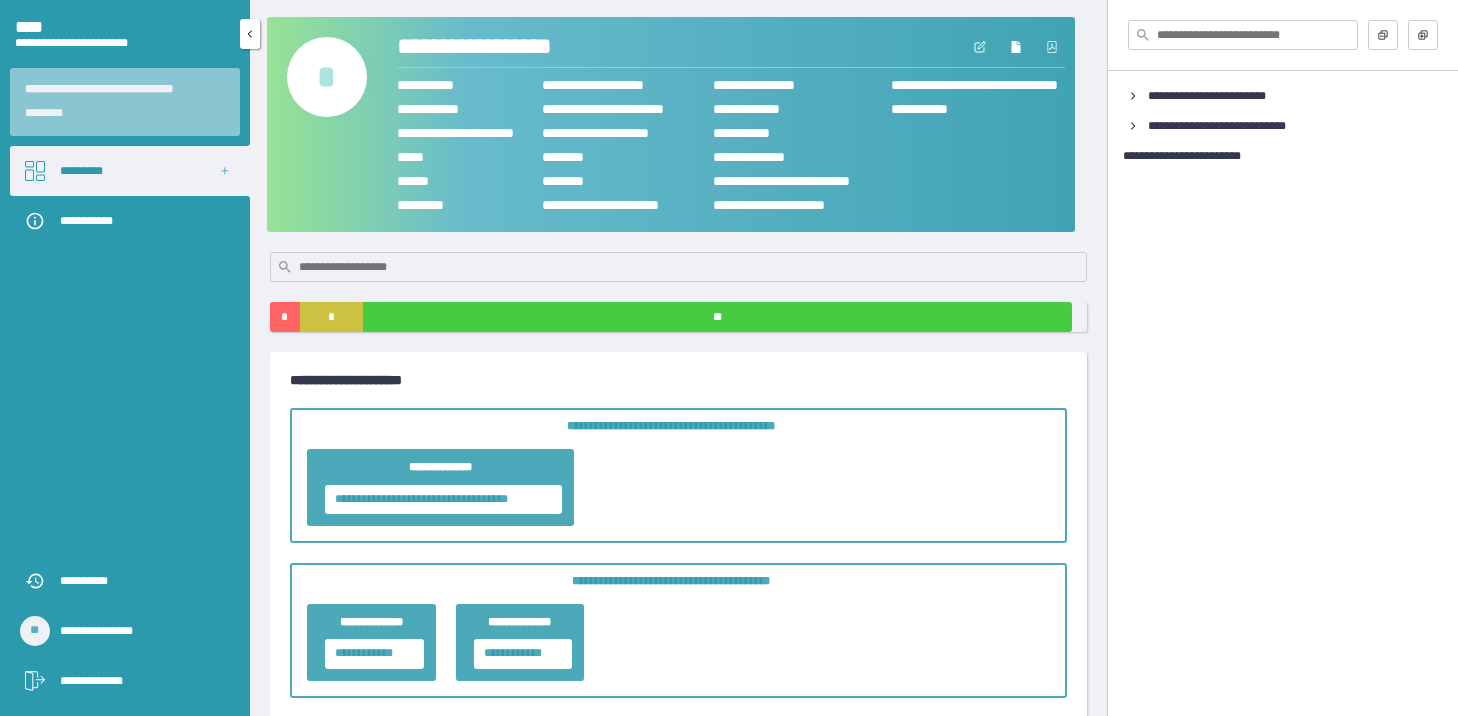 click on "*********" at bounding box center (130, 171) 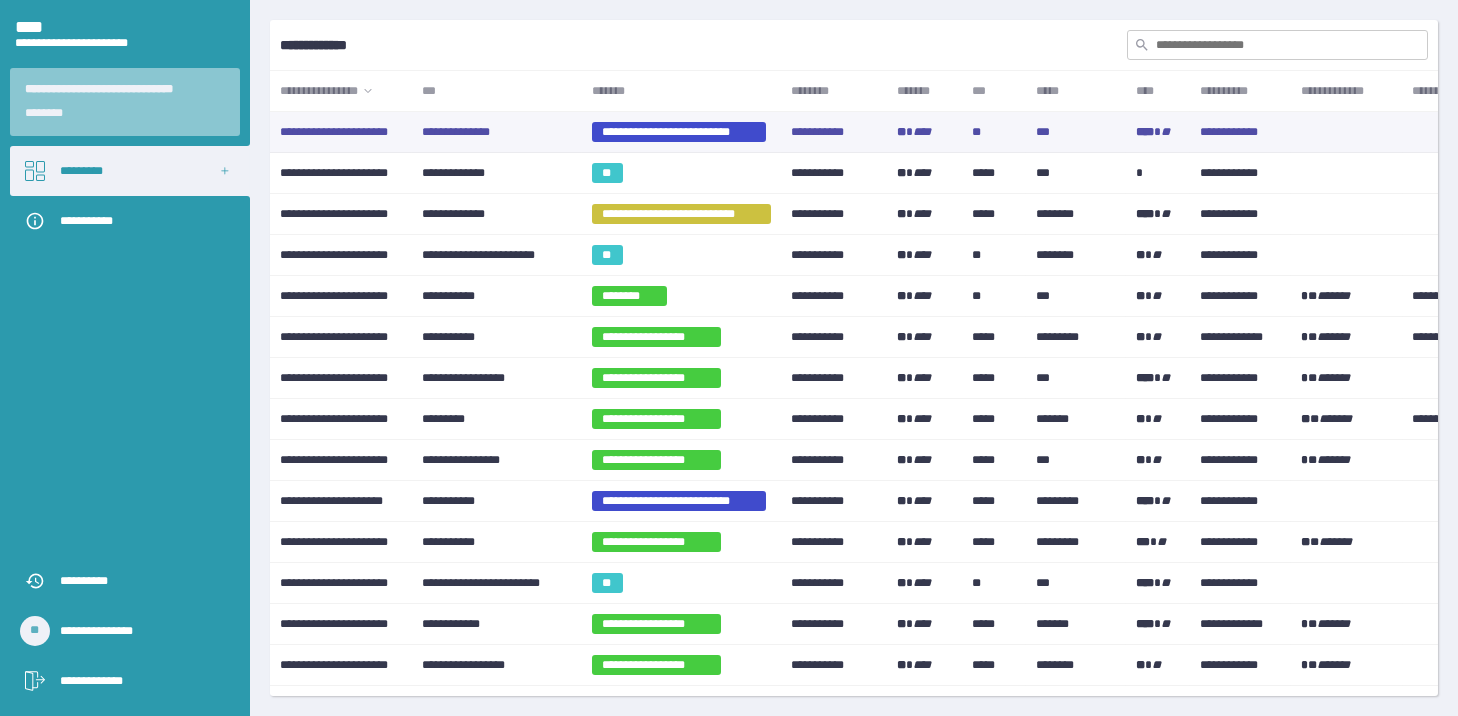 click on "**********" at bounding box center [679, 132] 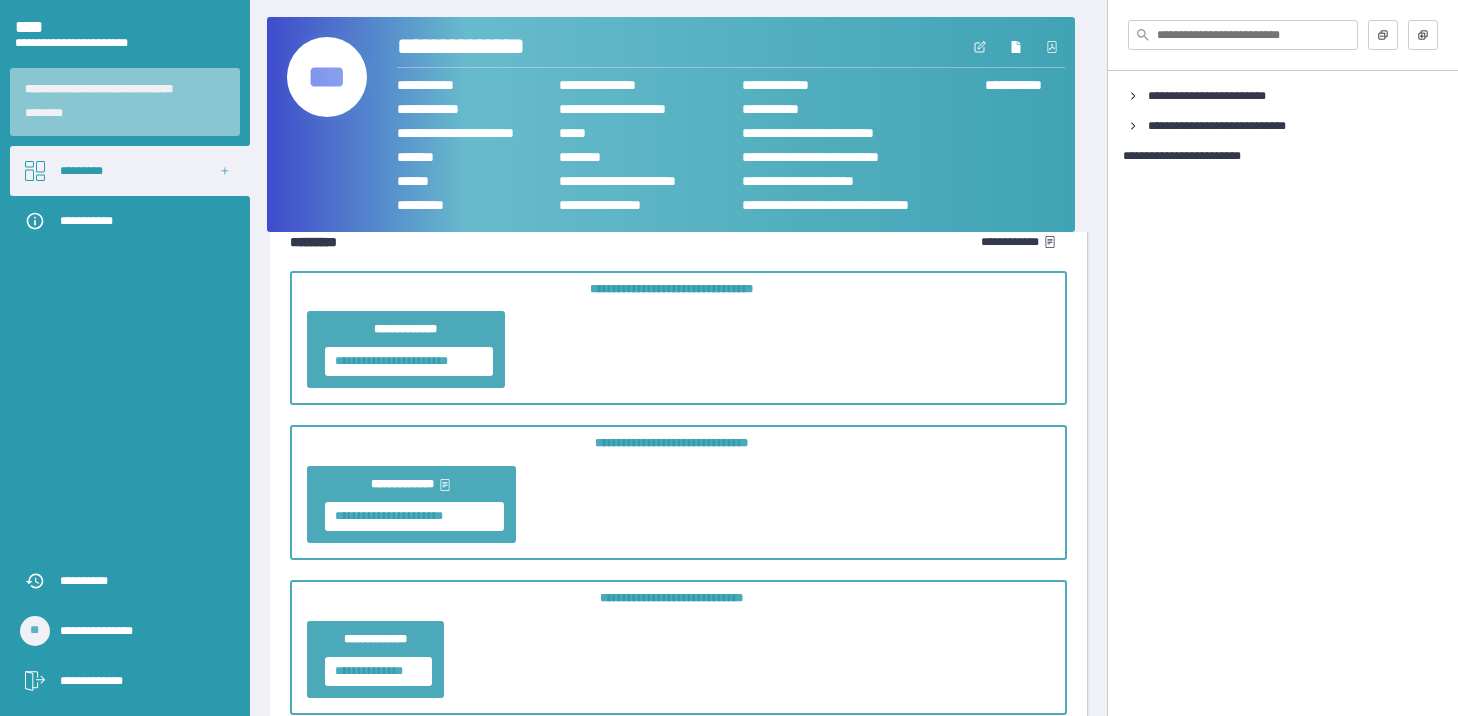scroll, scrollTop: 1800, scrollLeft: 0, axis: vertical 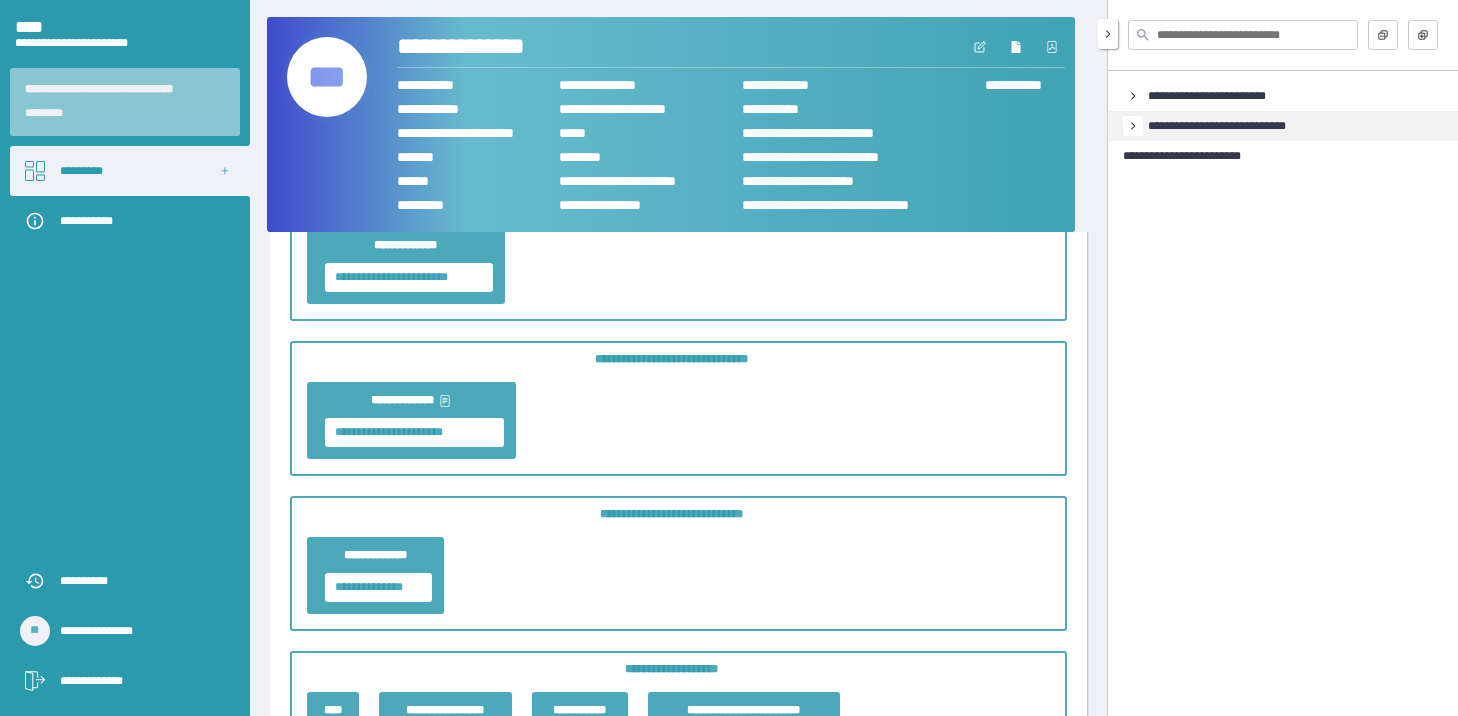 click 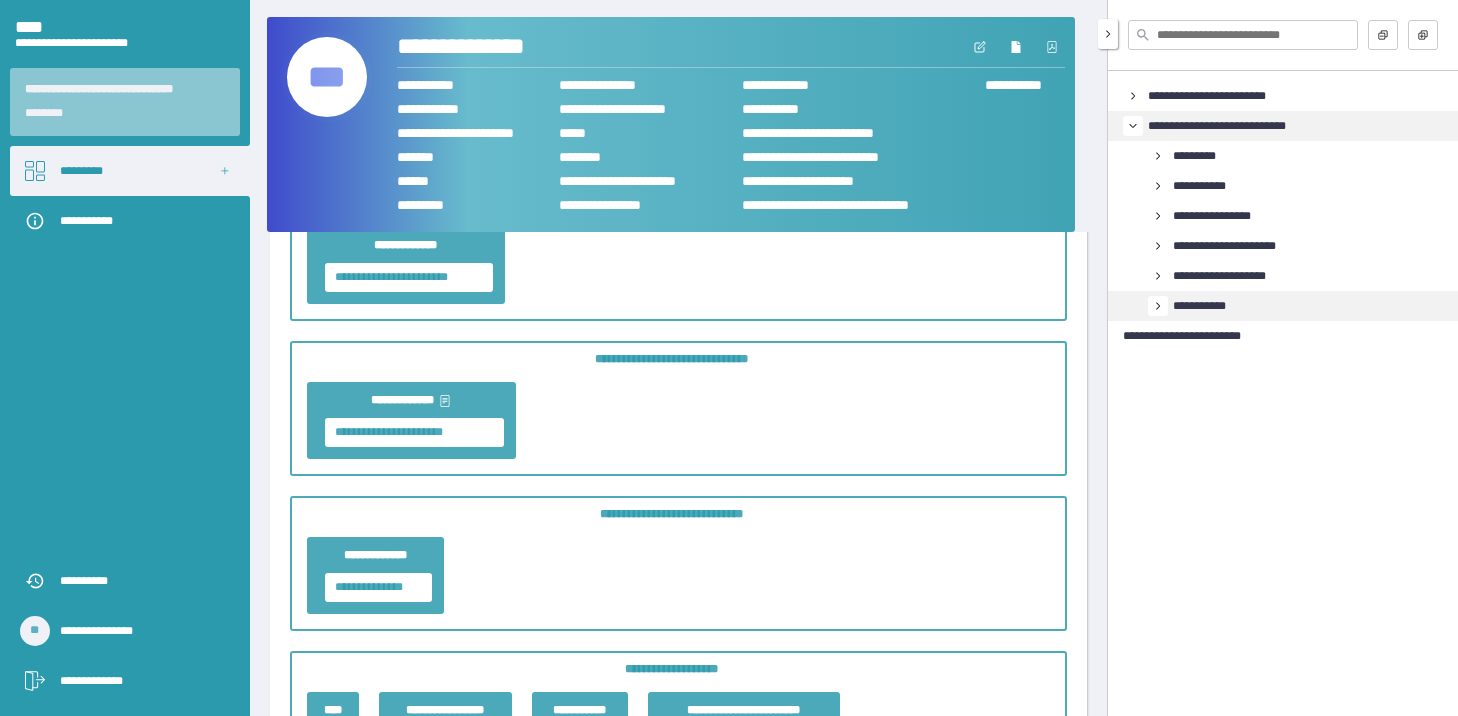 click at bounding box center [1158, 306] 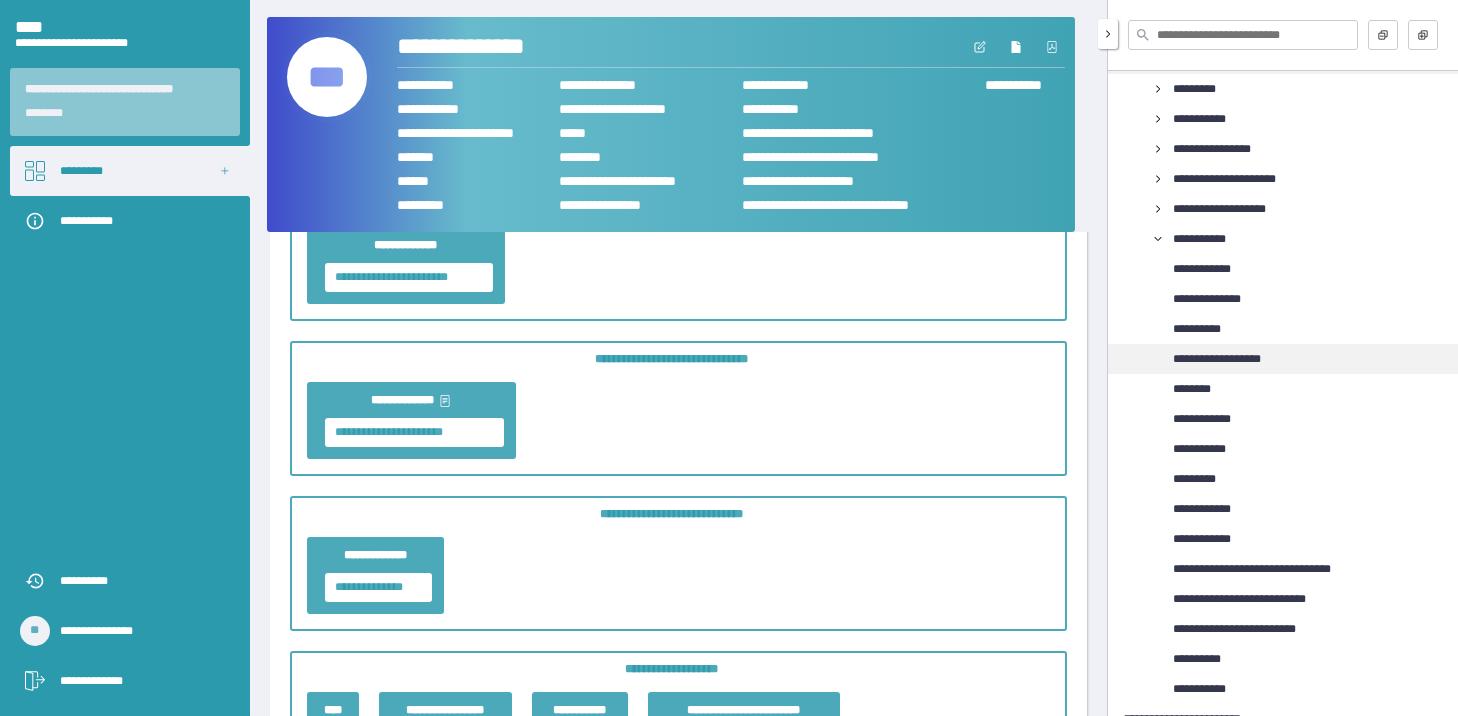 scroll, scrollTop: 94, scrollLeft: 0, axis: vertical 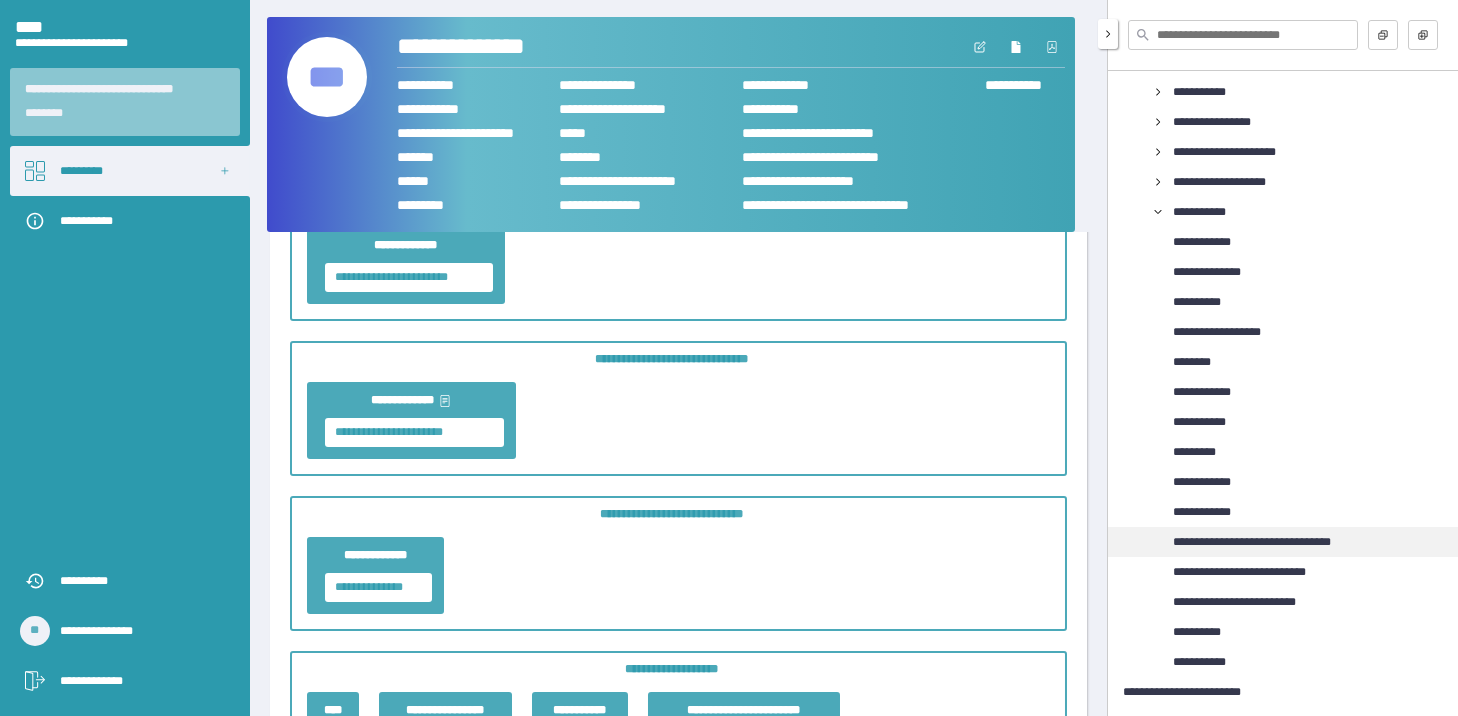 click on "**********" at bounding box center (1272, 542) 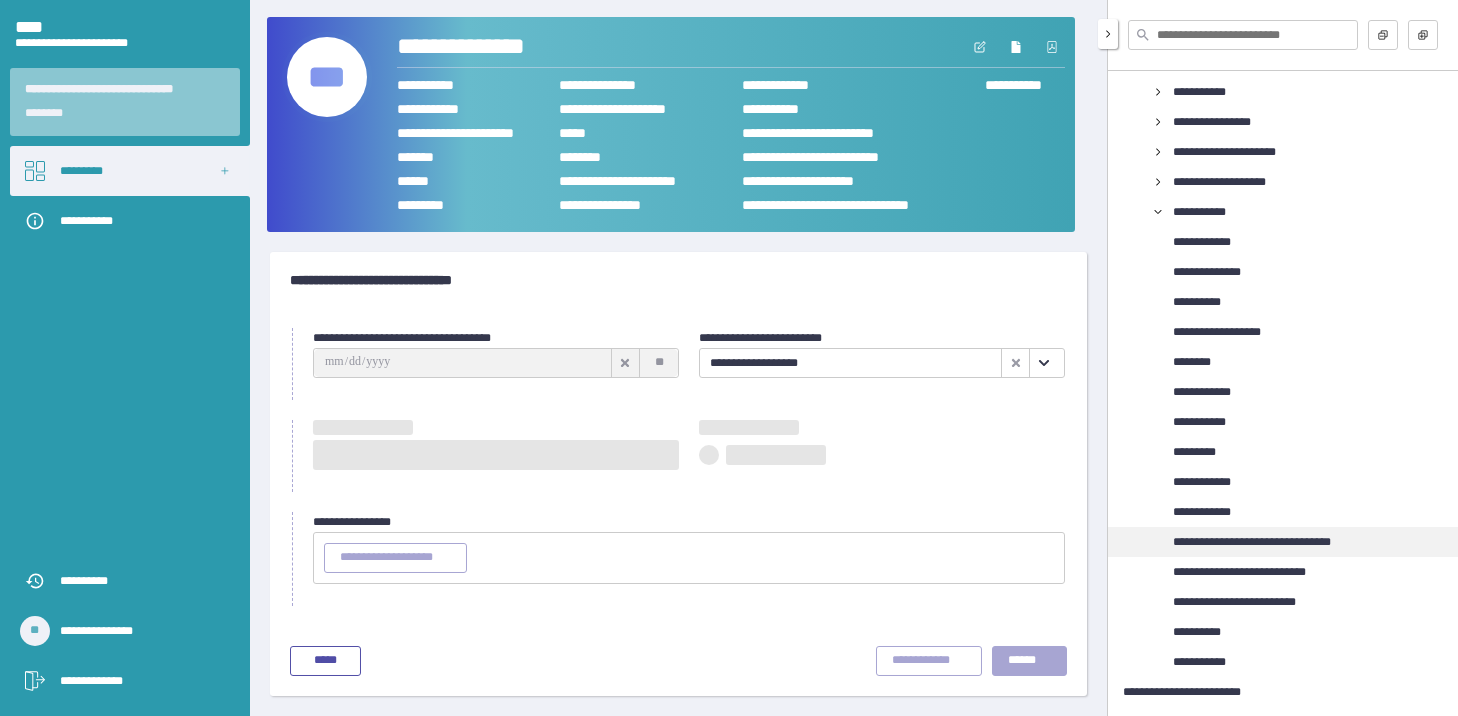 scroll, scrollTop: 0, scrollLeft: 0, axis: both 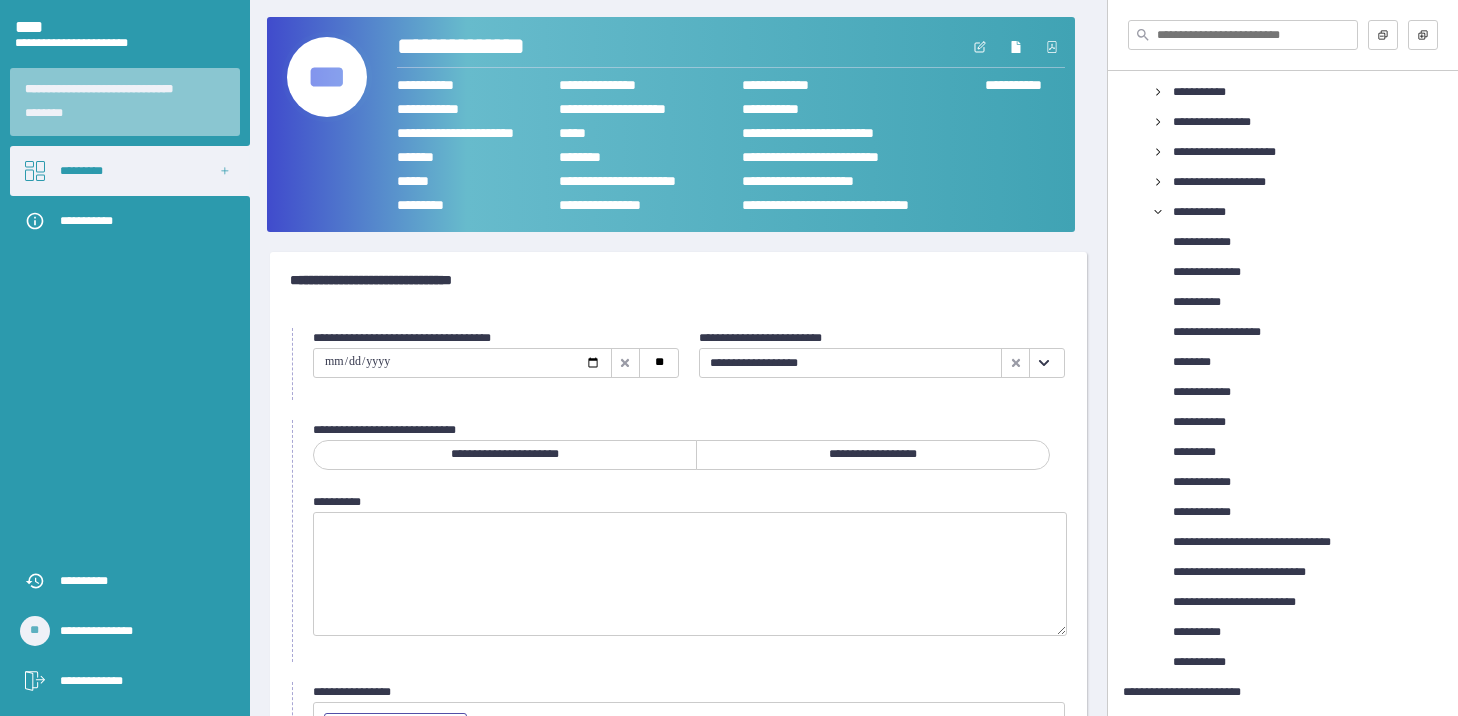 click at bounding box center (462, 363) 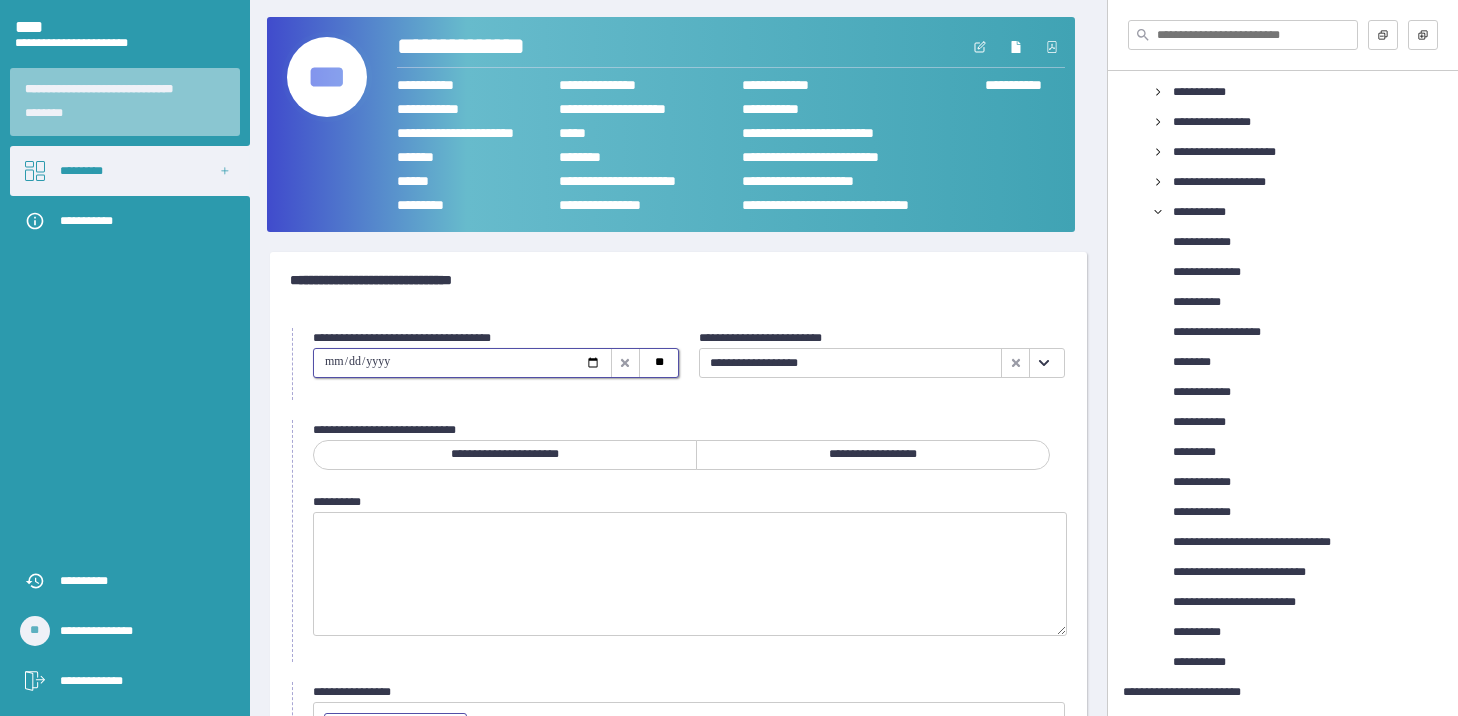 type on "**********" 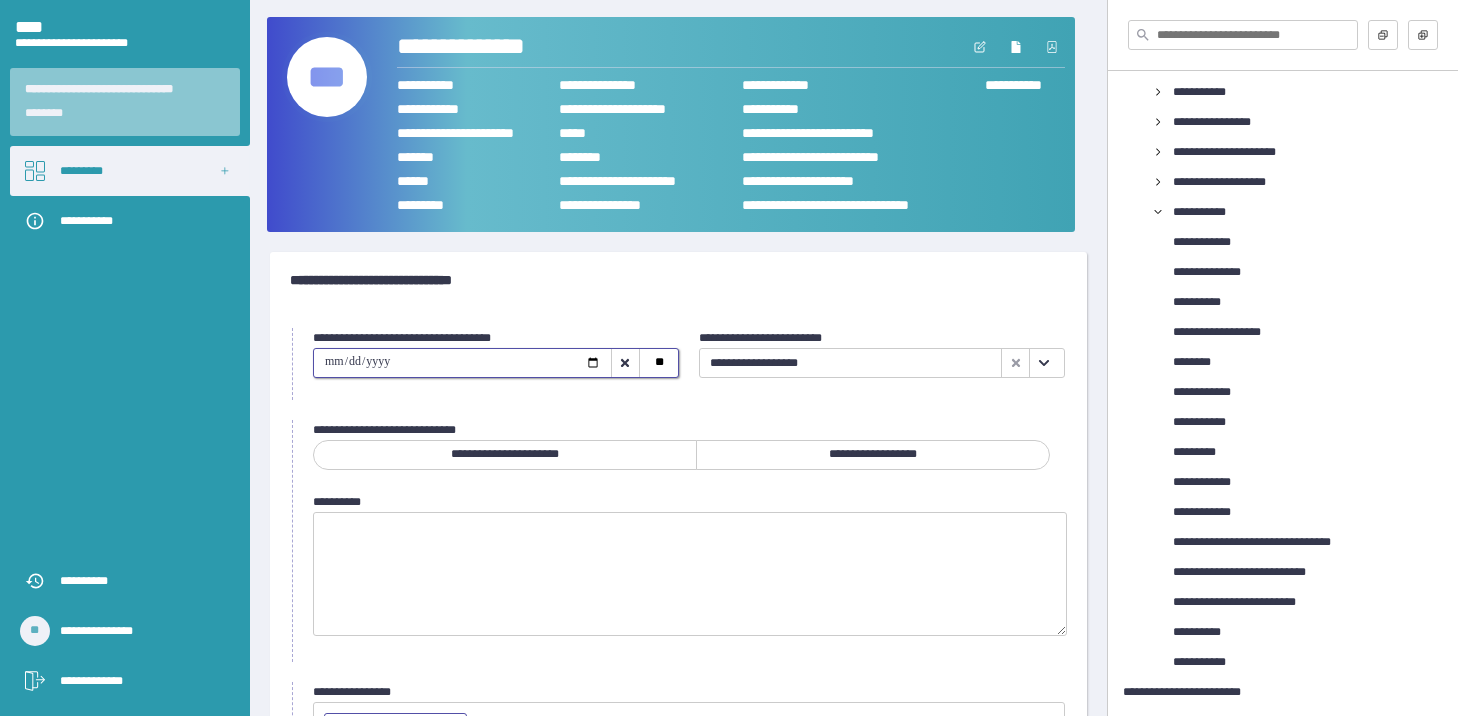 click on "**********" at bounding box center [873, 455] 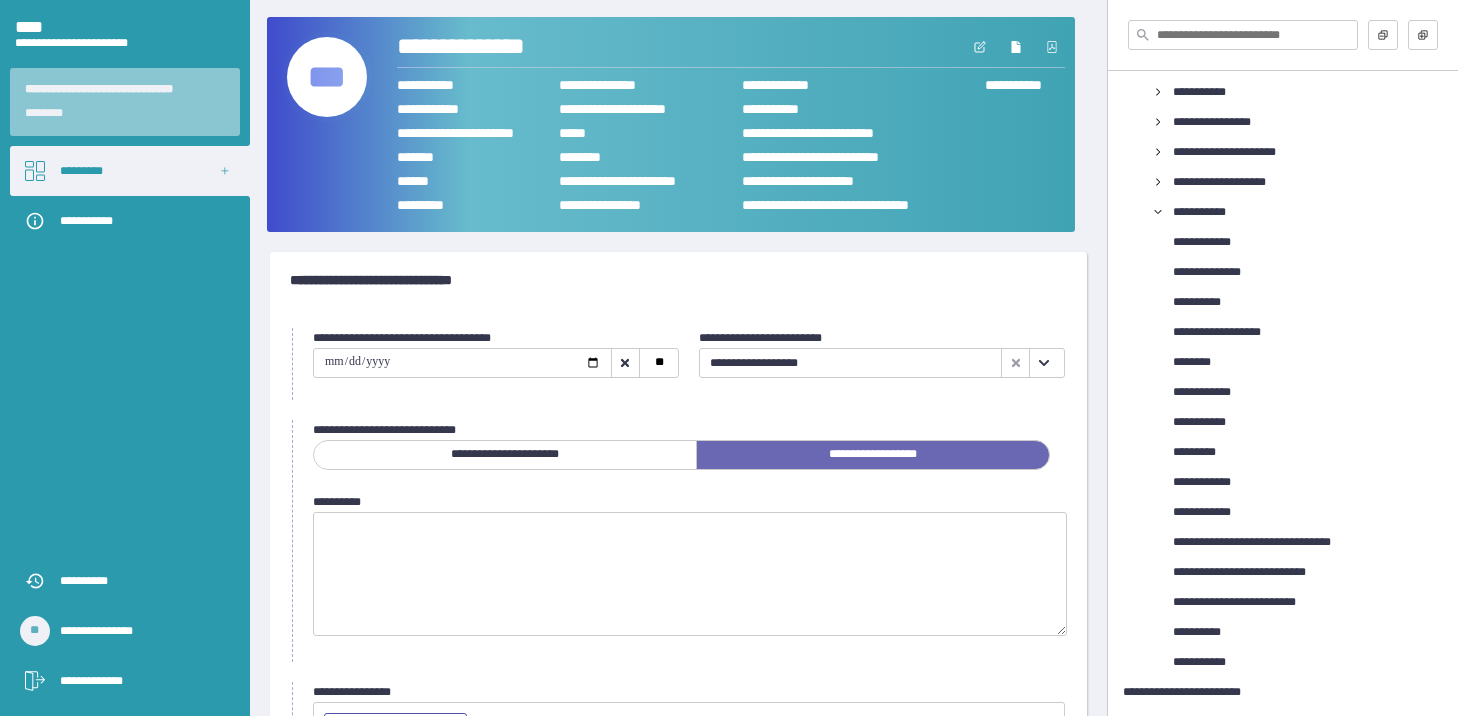 scroll, scrollTop: 167, scrollLeft: 0, axis: vertical 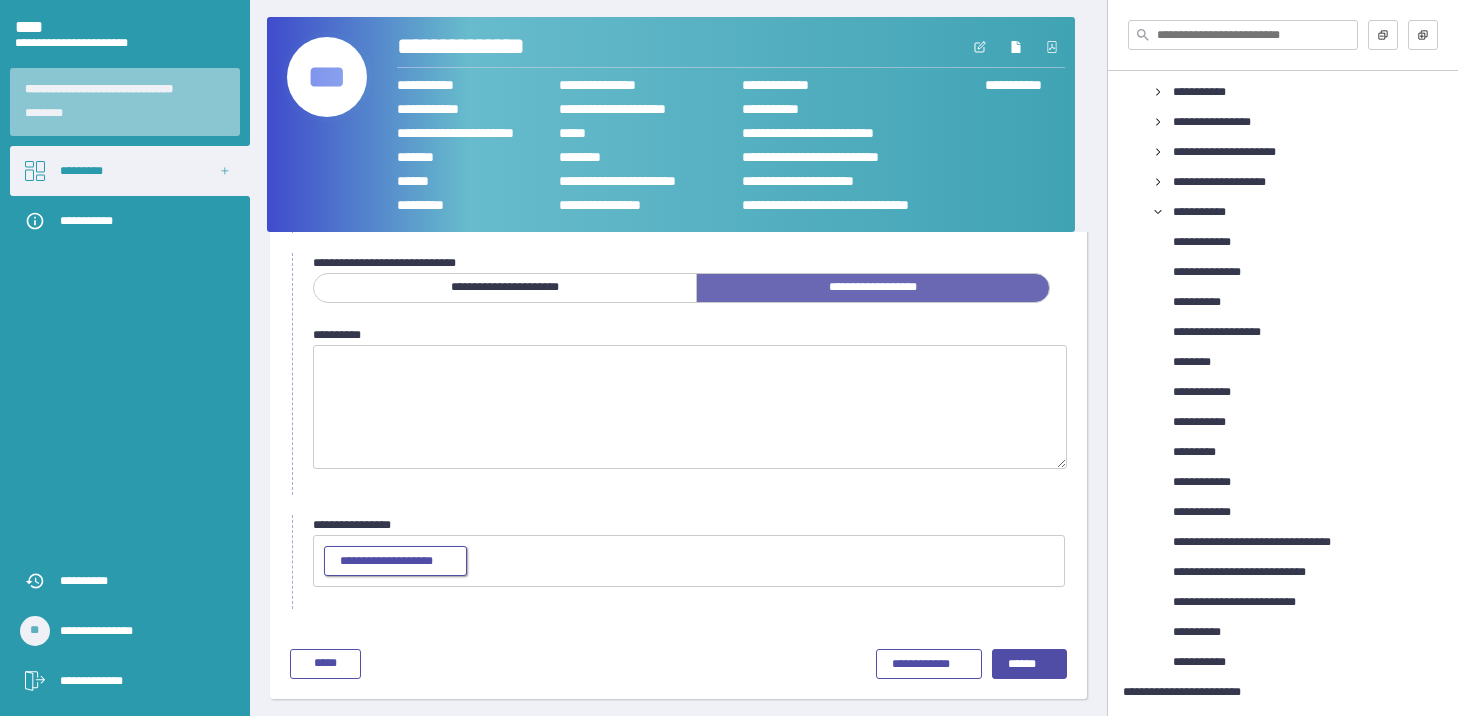 click on "**********" at bounding box center (395, 562) 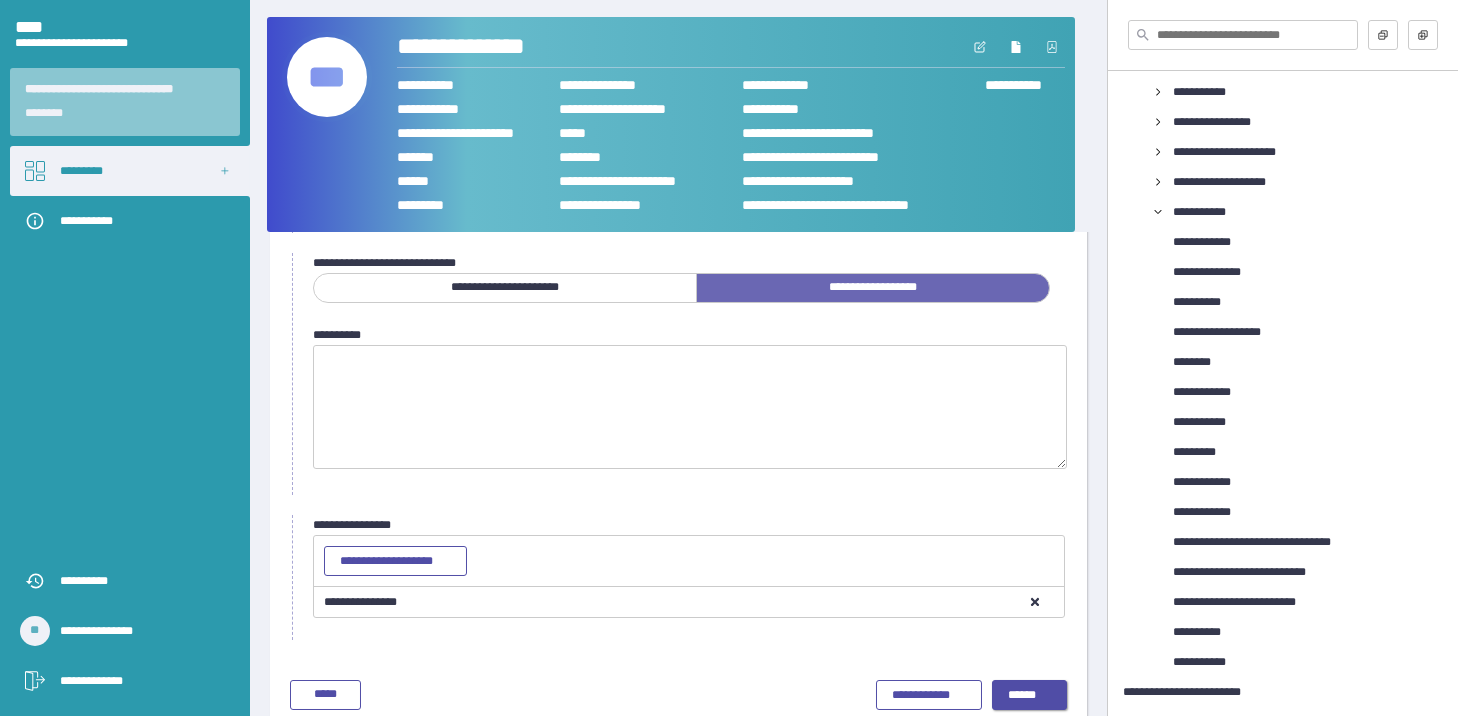 click on "******" at bounding box center [1029, 696] 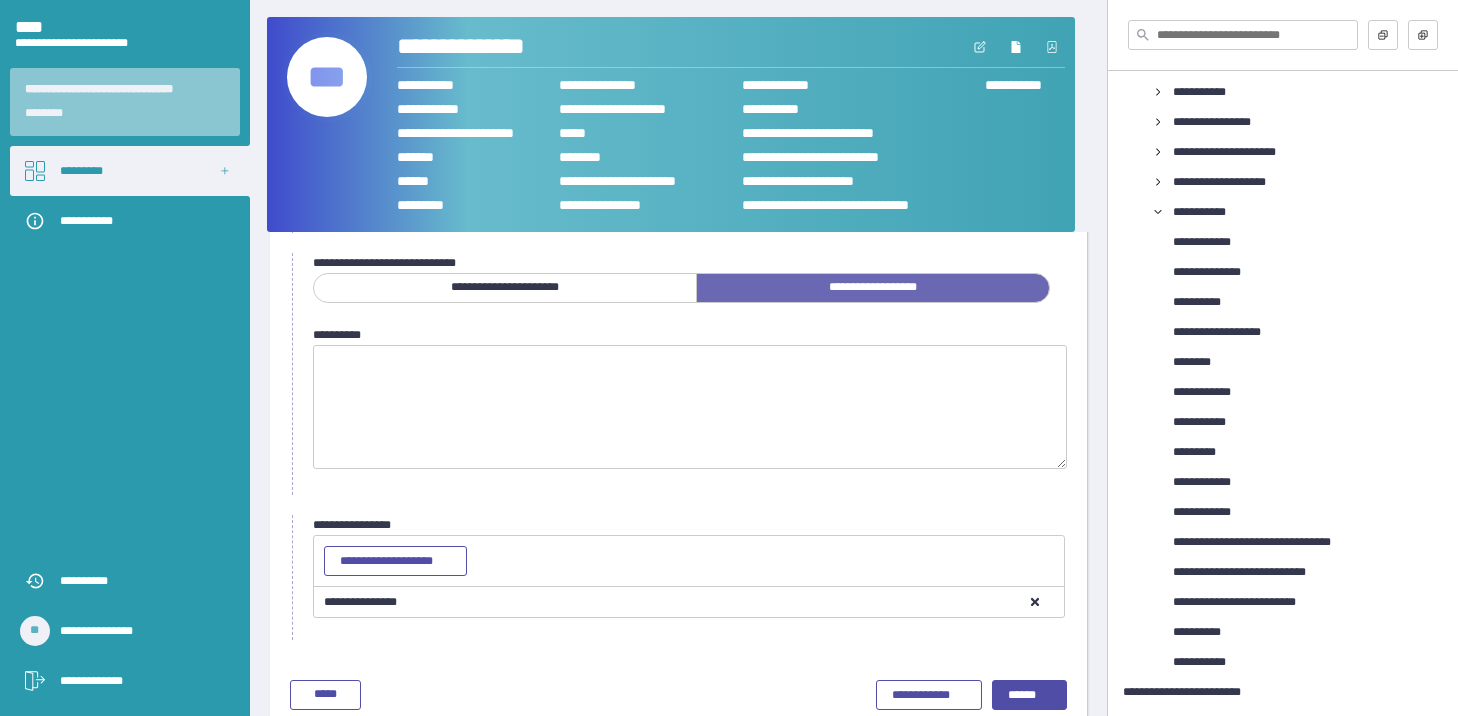 scroll, scrollTop: 18, scrollLeft: 0, axis: vertical 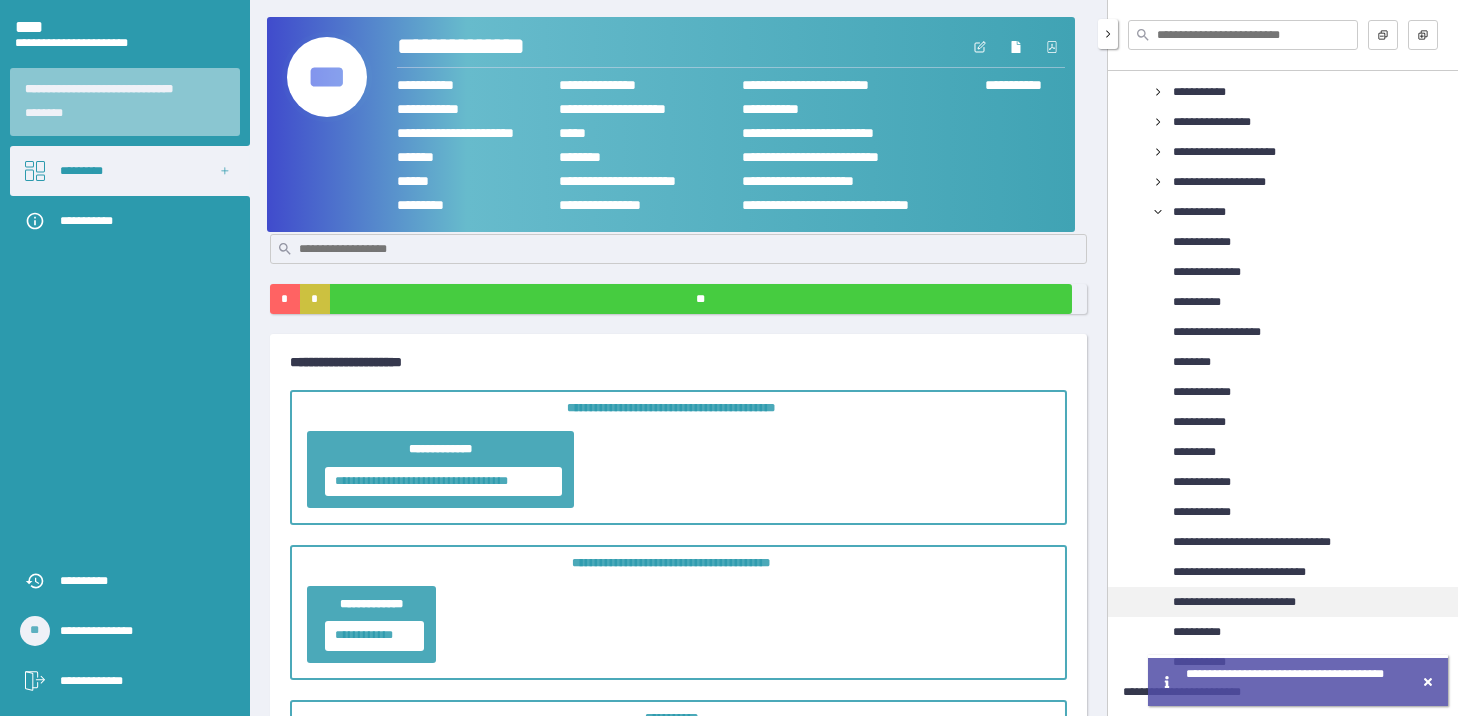 click on "**********" at bounding box center [1252, 602] 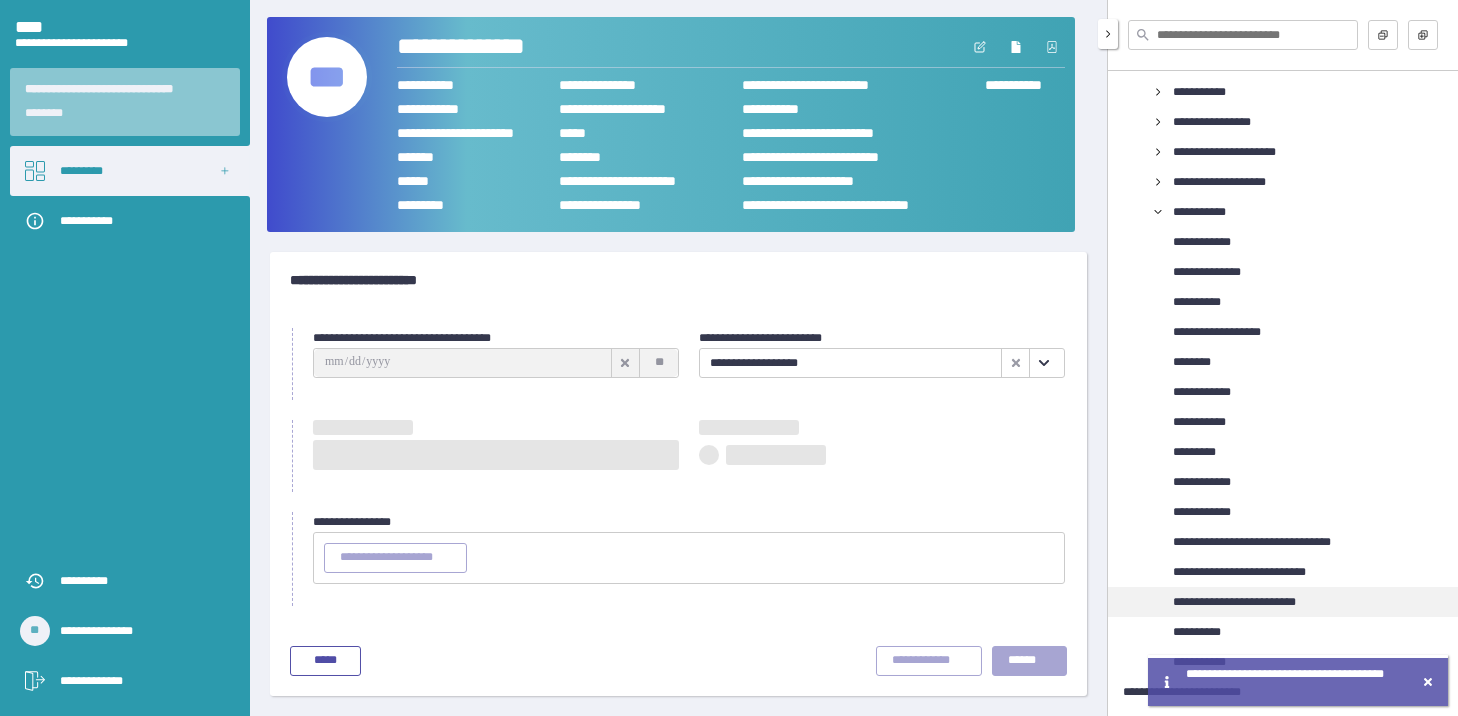 scroll, scrollTop: 0, scrollLeft: 0, axis: both 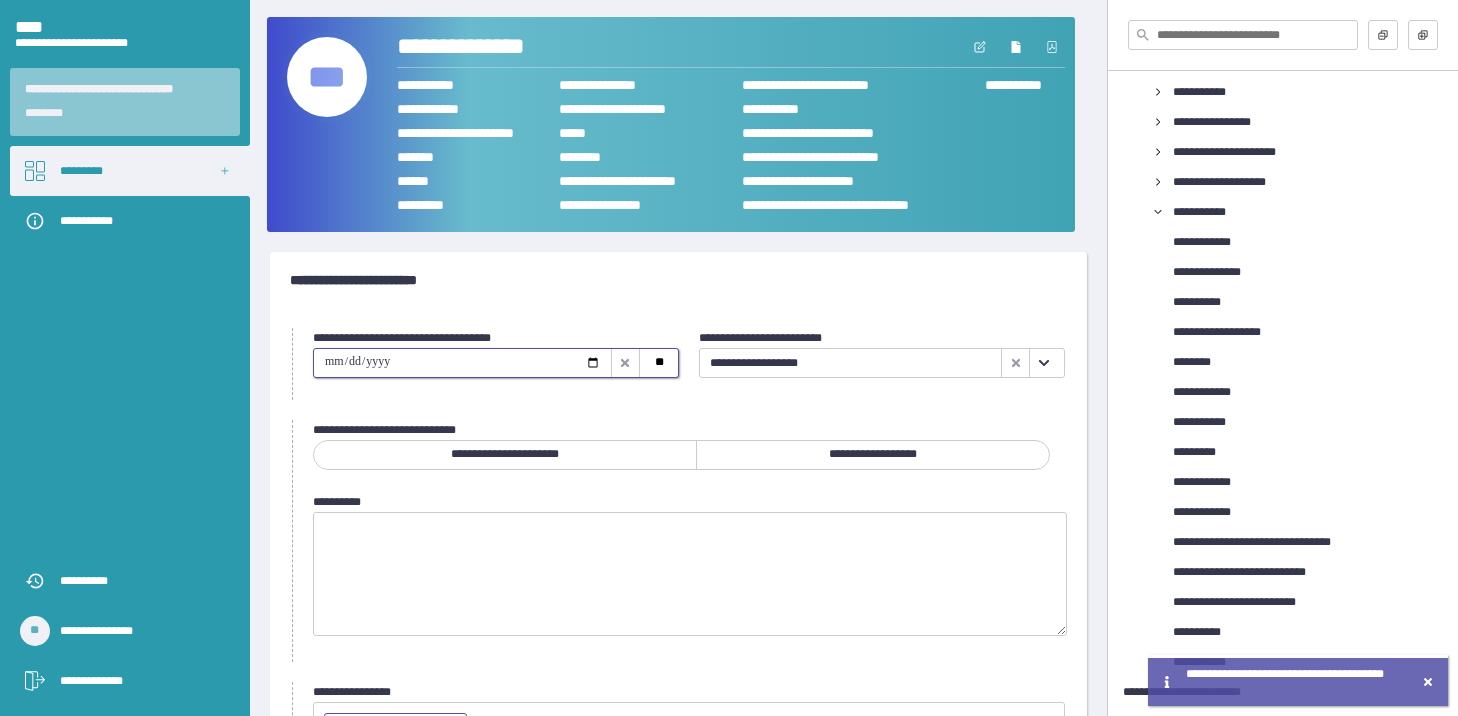 click at bounding box center [462, 363] 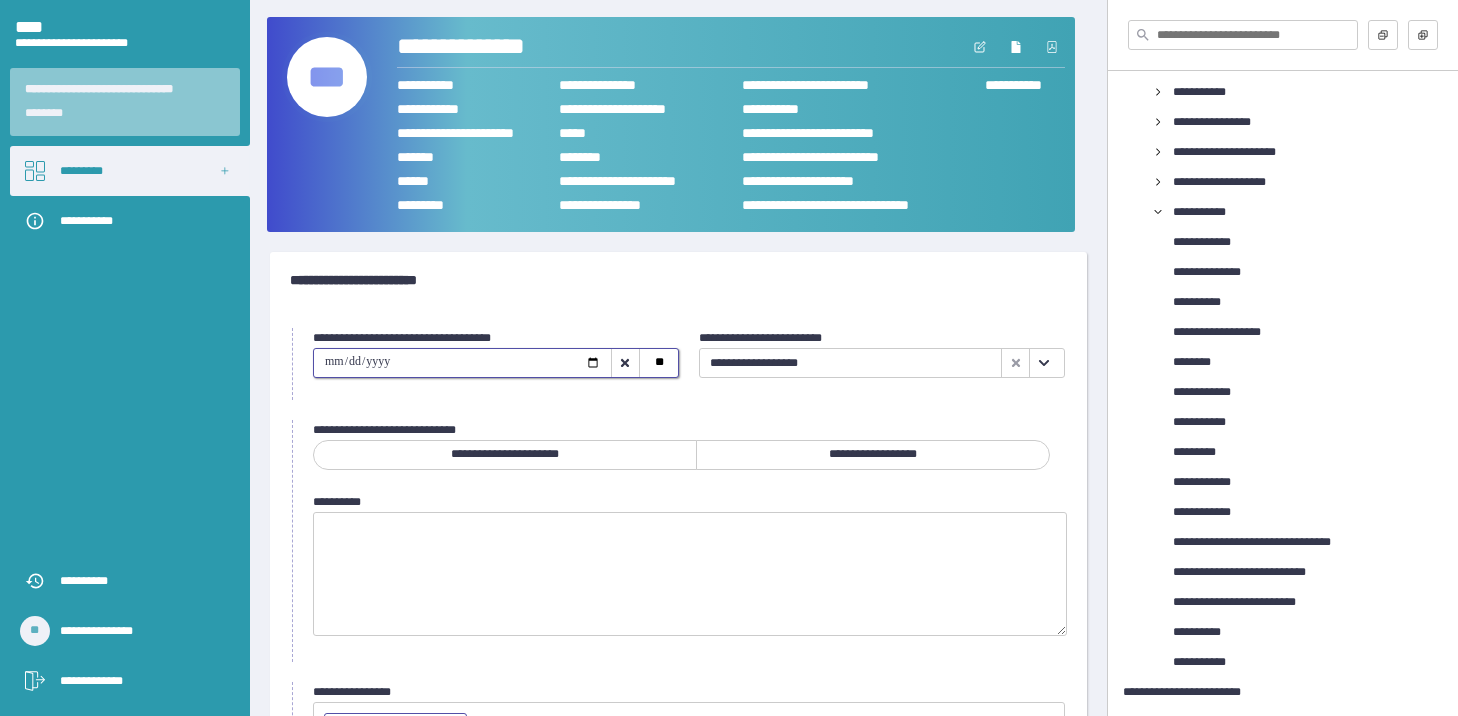 click on "**********" at bounding box center [873, 455] 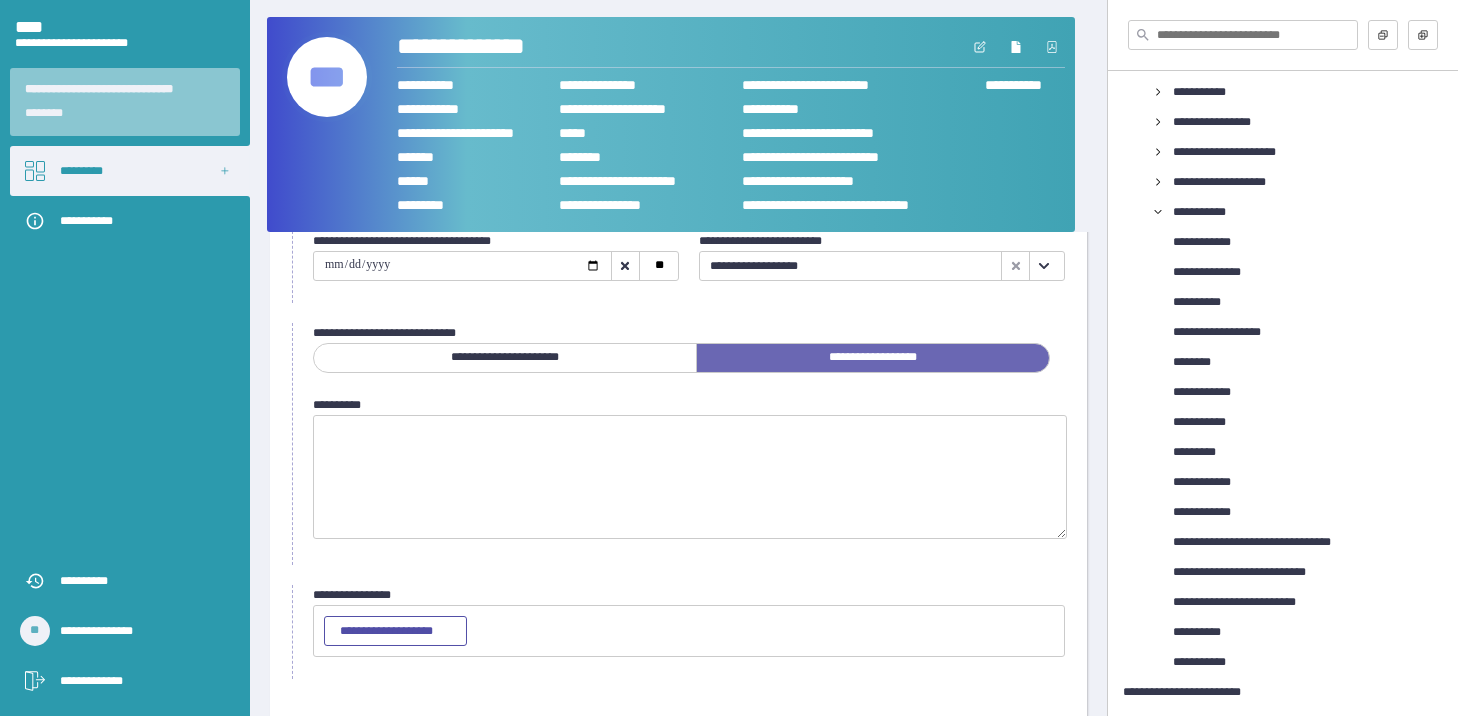 scroll, scrollTop: 167, scrollLeft: 0, axis: vertical 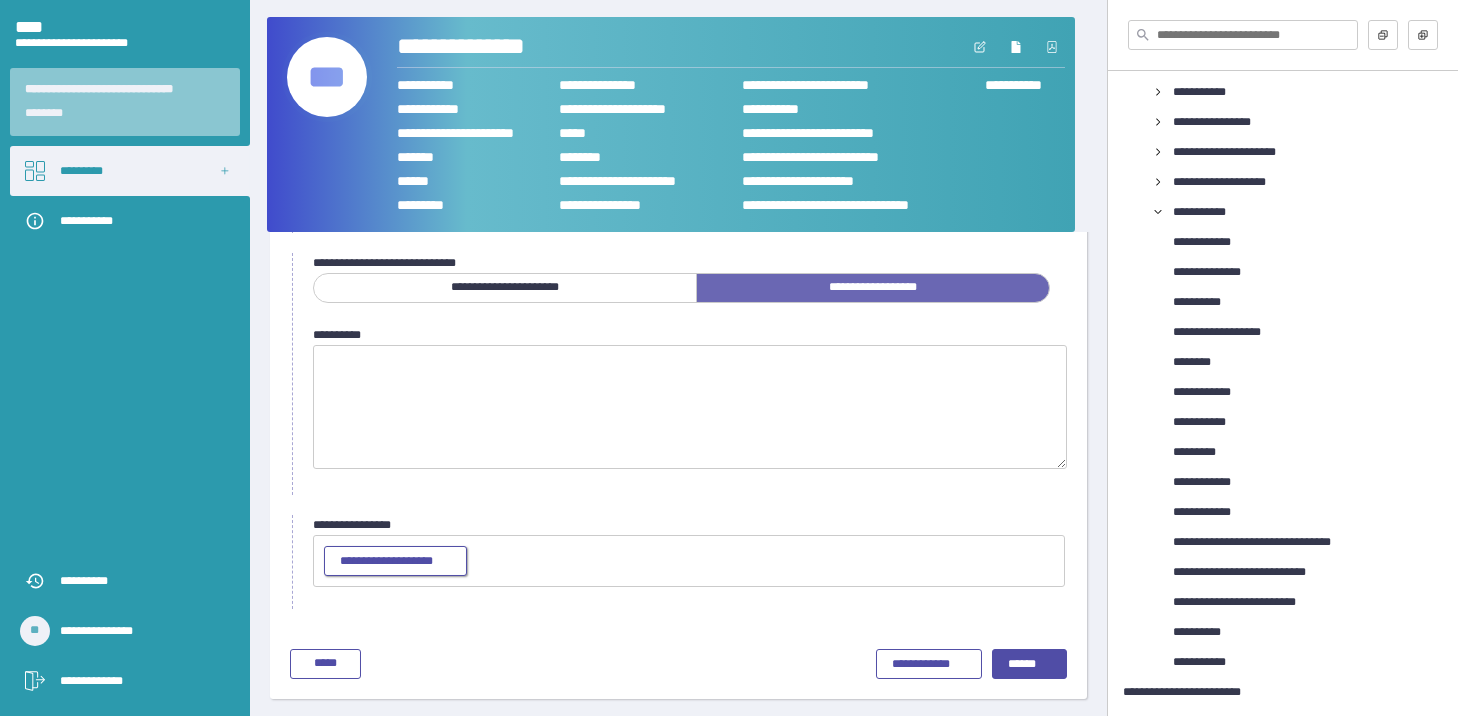 click on "**********" at bounding box center [395, 562] 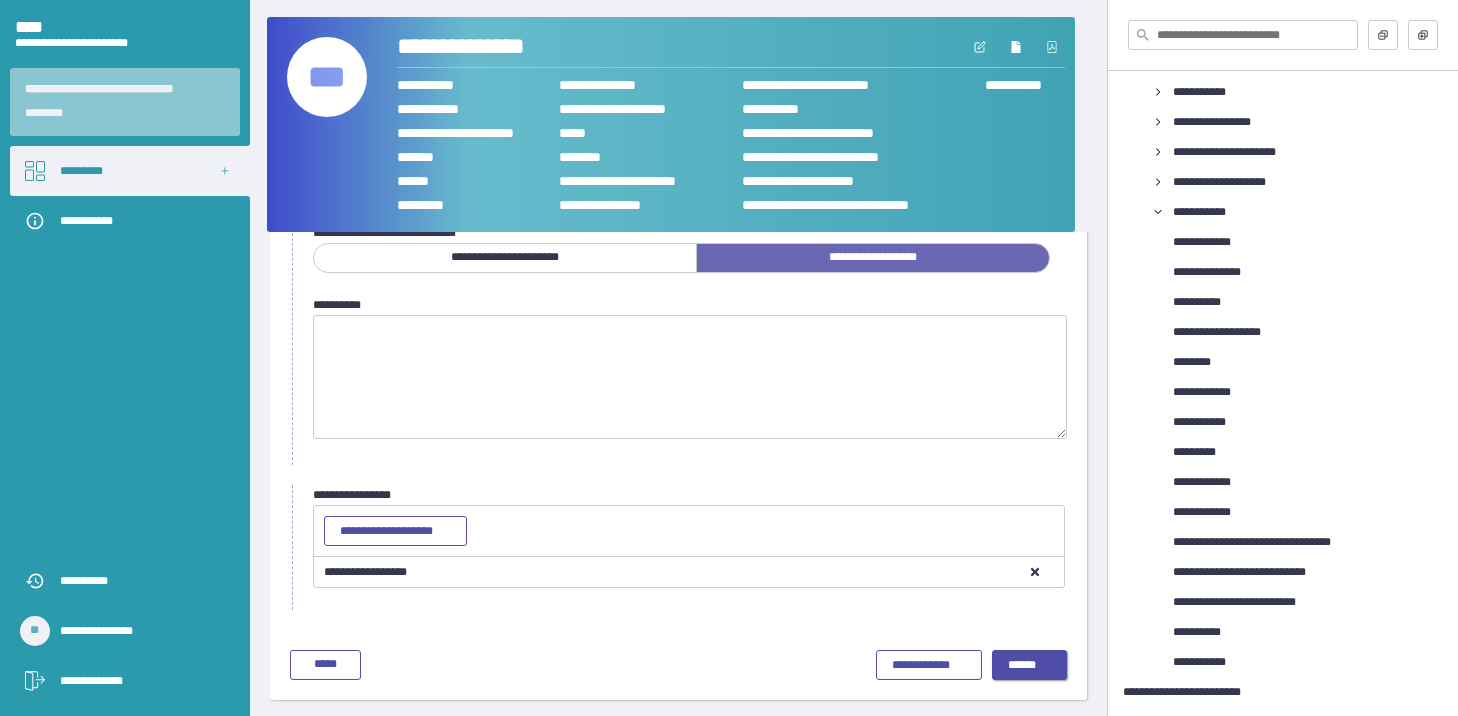 click on "******" at bounding box center [1029, 666] 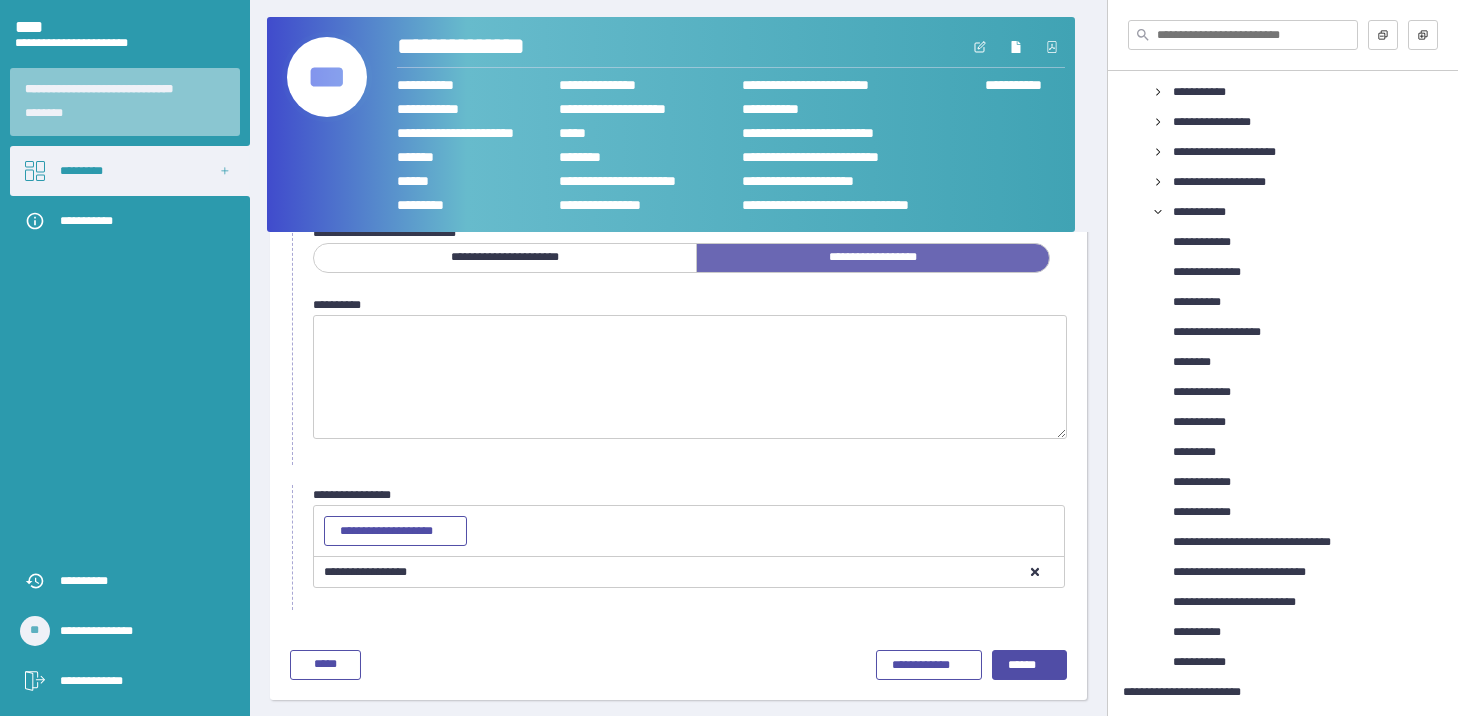 scroll, scrollTop: 18, scrollLeft: 0, axis: vertical 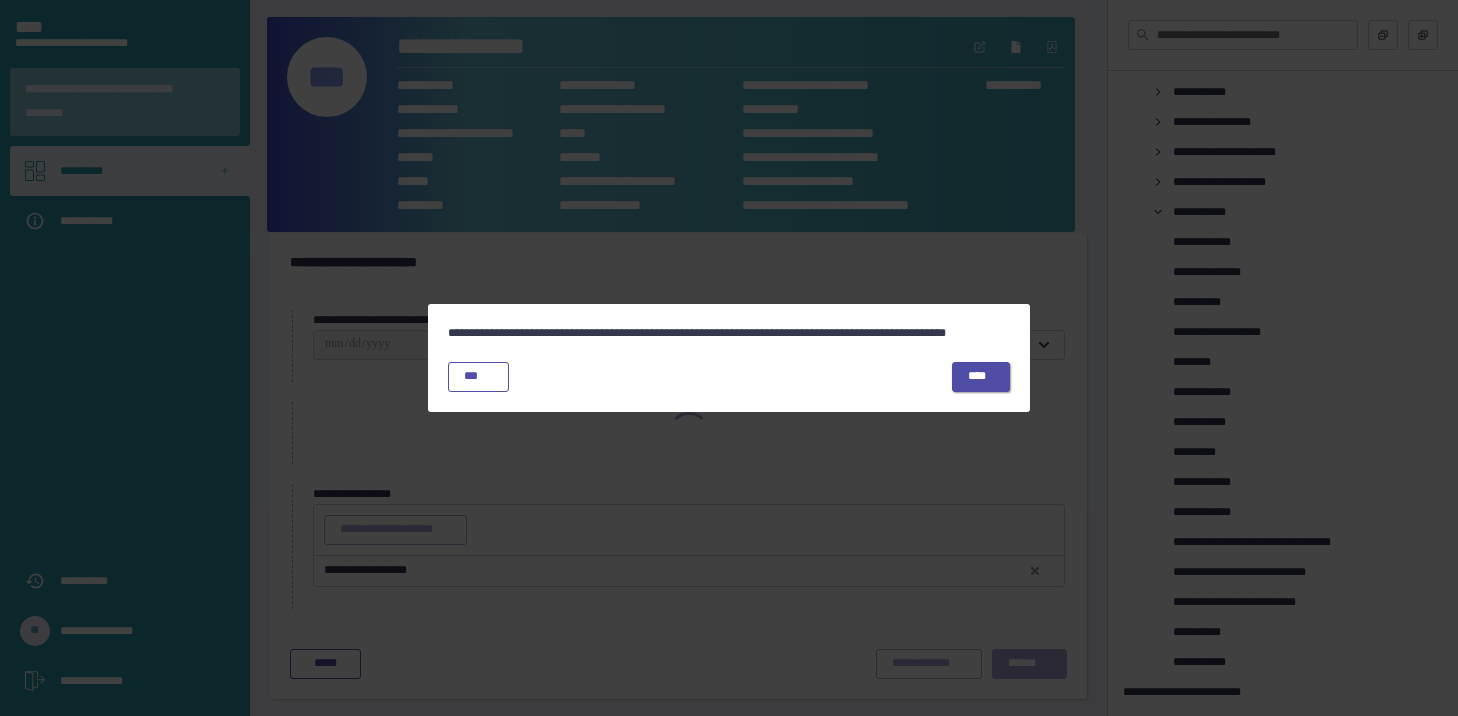 click on "****" at bounding box center [981, 377] 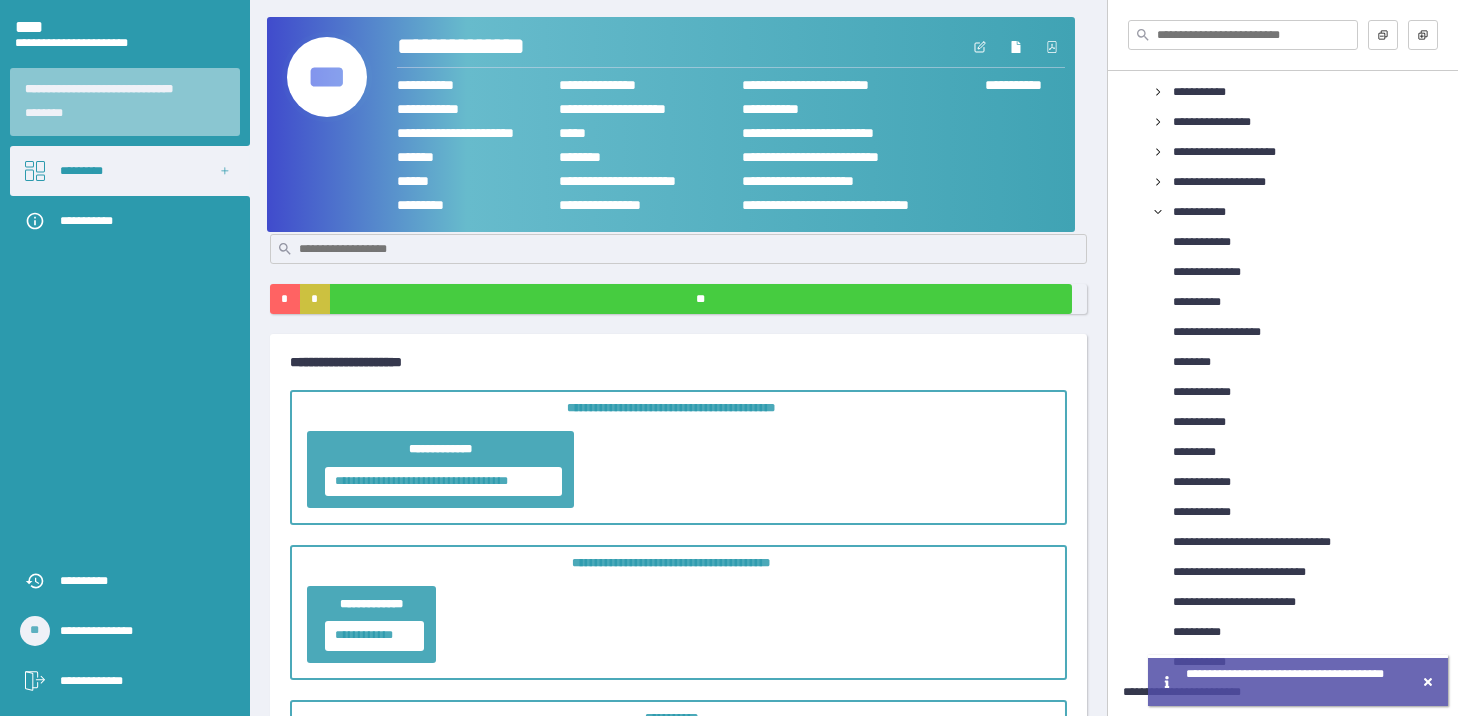 click 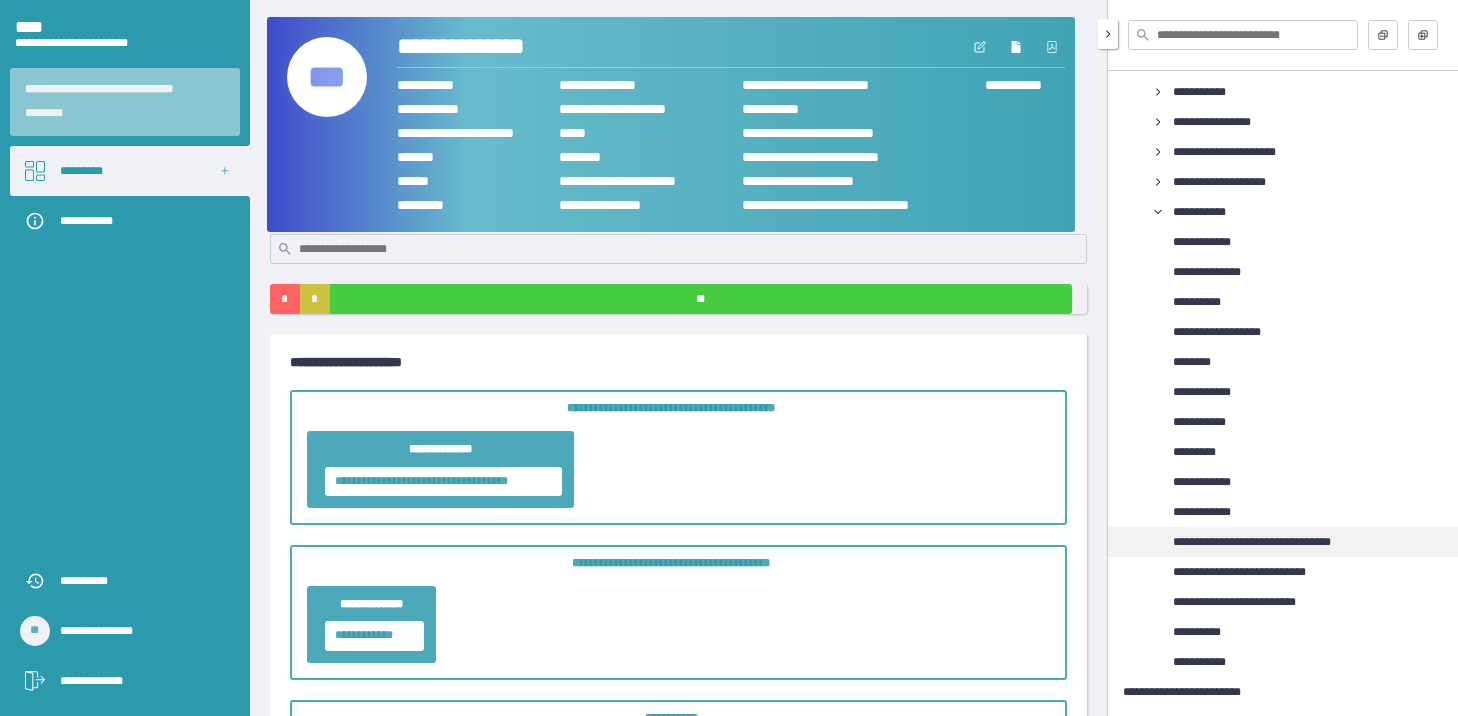 click on "**********" at bounding box center [1272, 542] 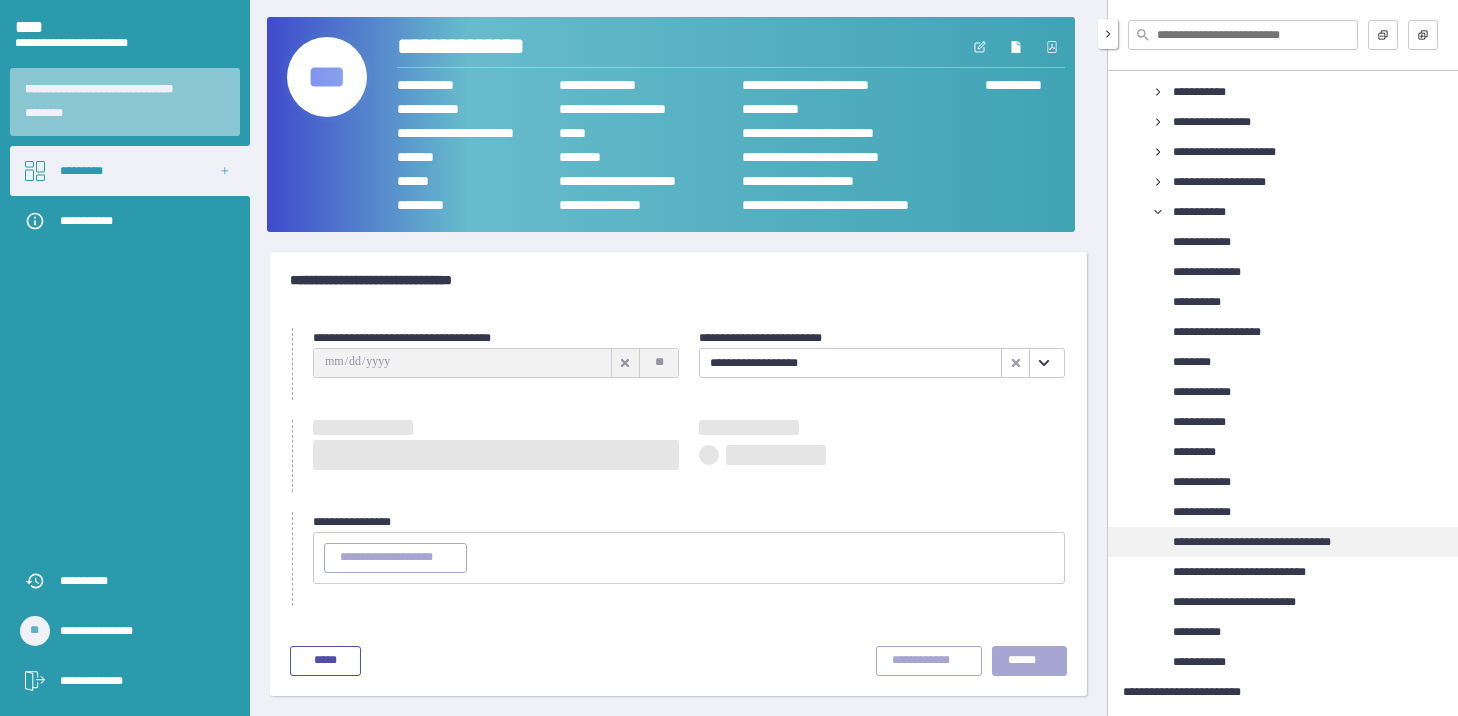 scroll, scrollTop: 0, scrollLeft: 0, axis: both 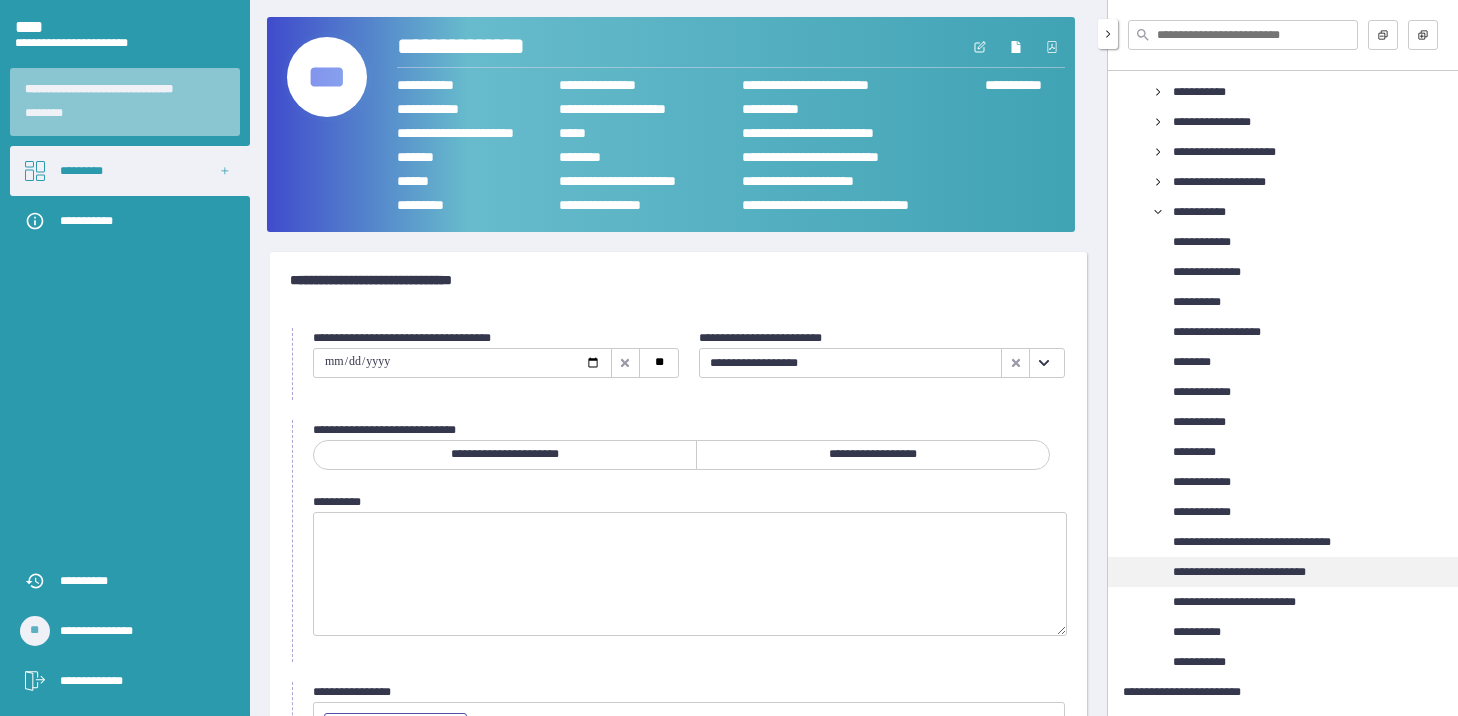 click on "**********" at bounding box center [1256, 572] 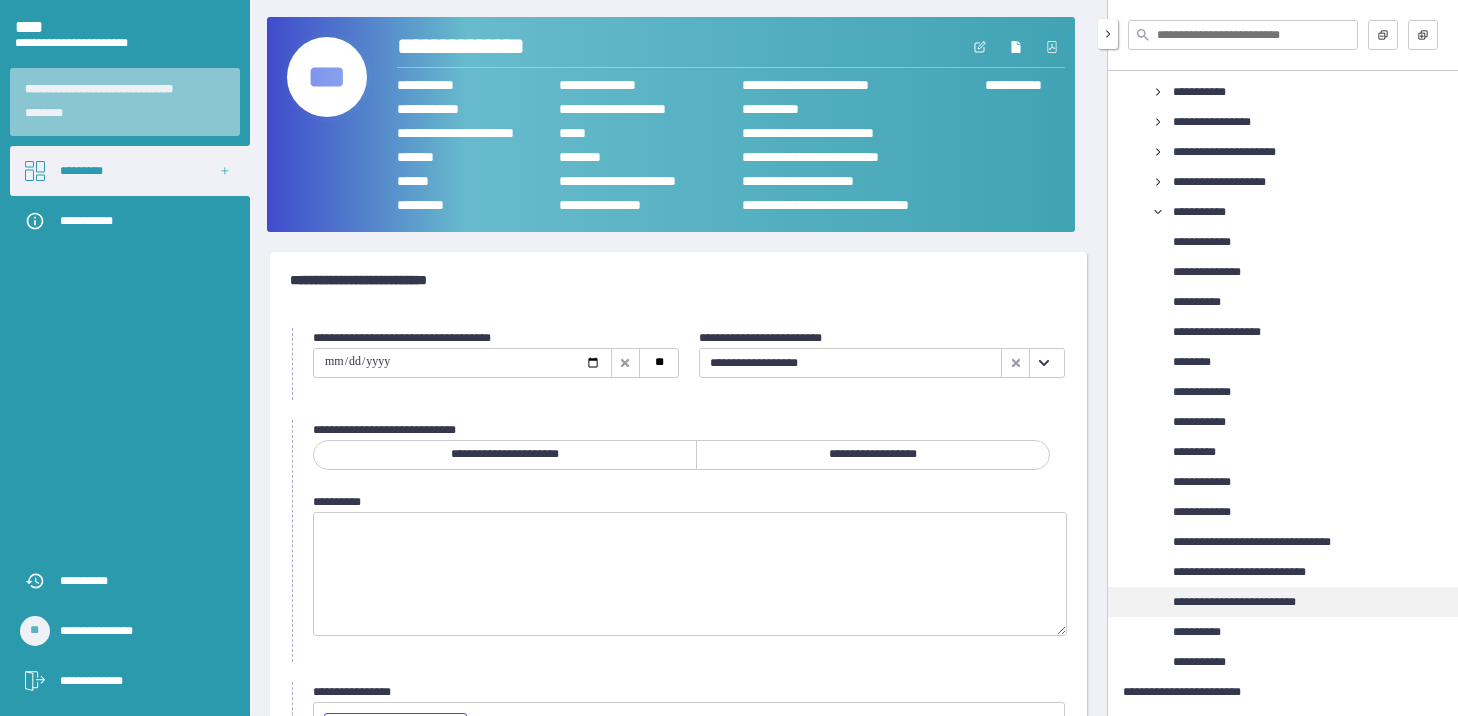 click on "**********" at bounding box center [1252, 602] 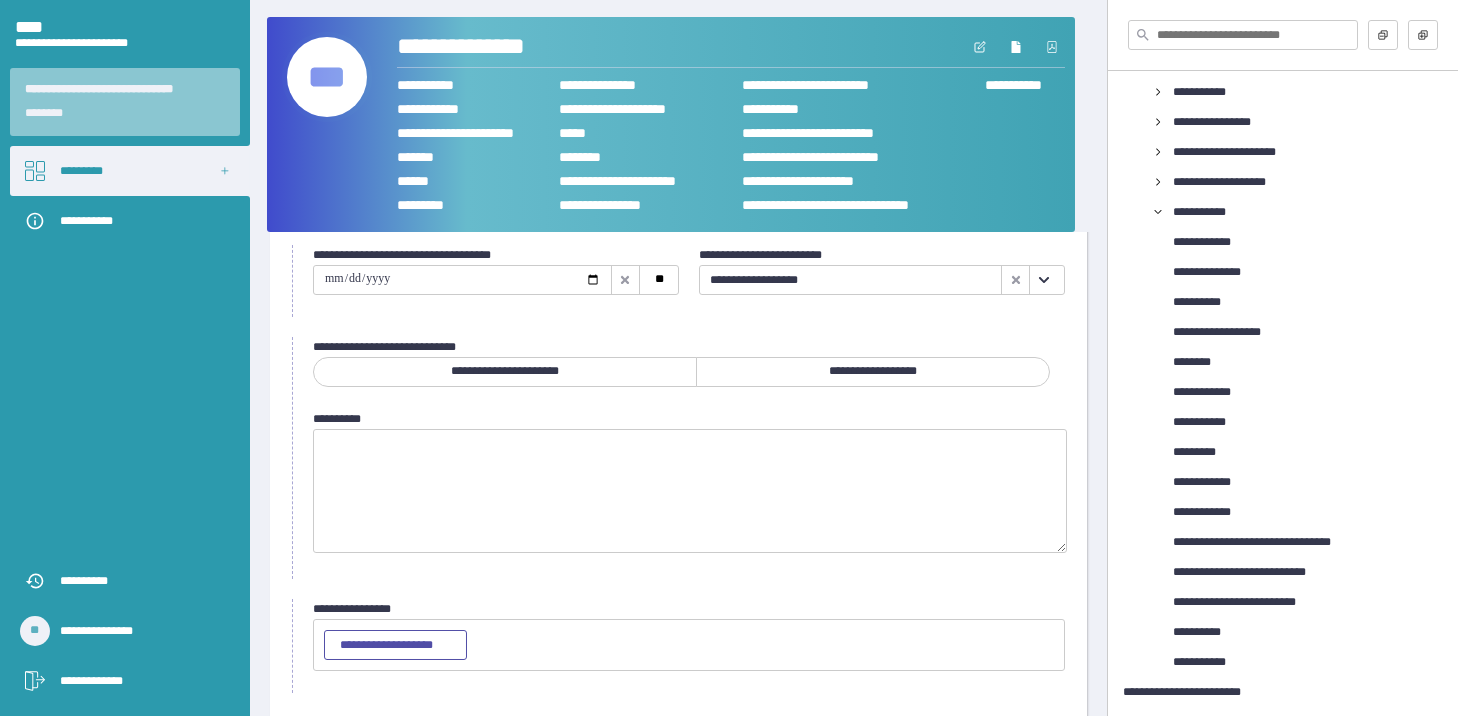 scroll, scrollTop: 167, scrollLeft: 0, axis: vertical 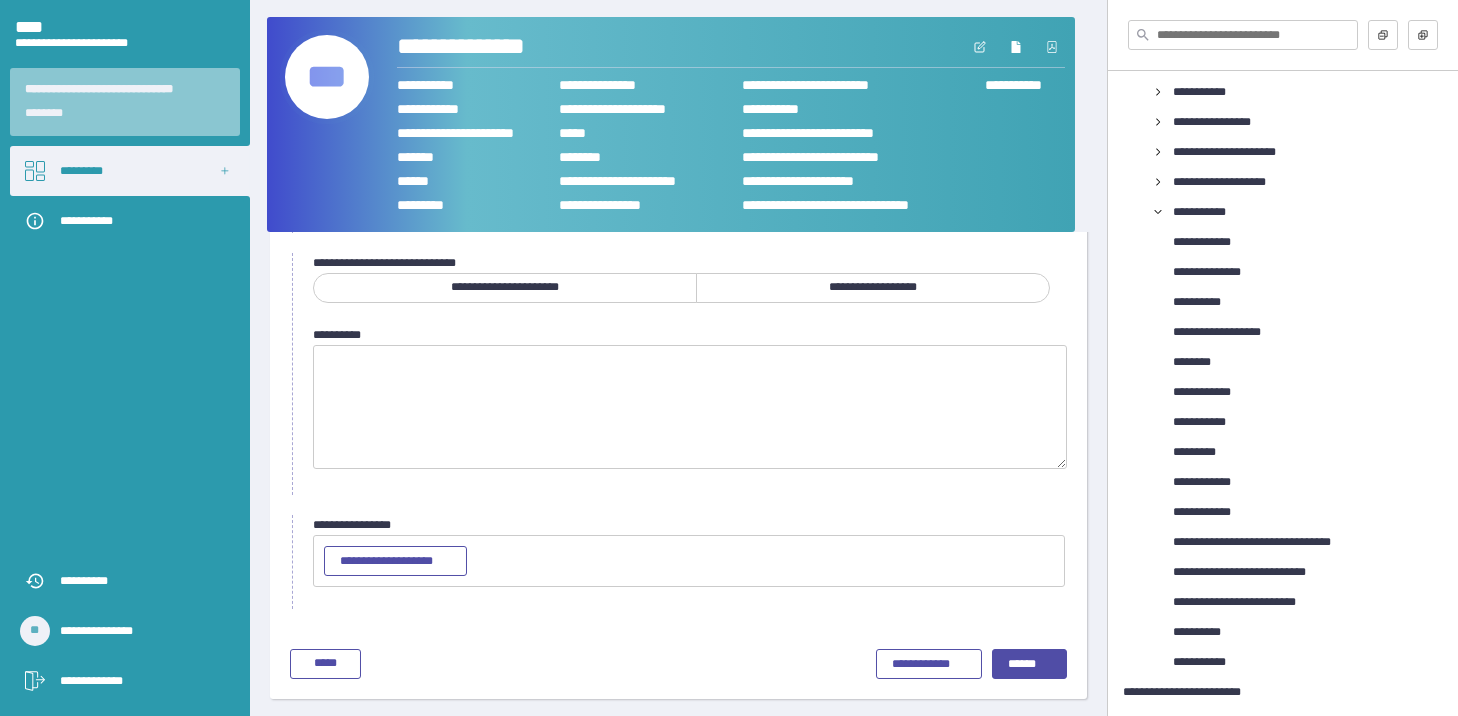 click on "***" at bounding box center [327, 77] 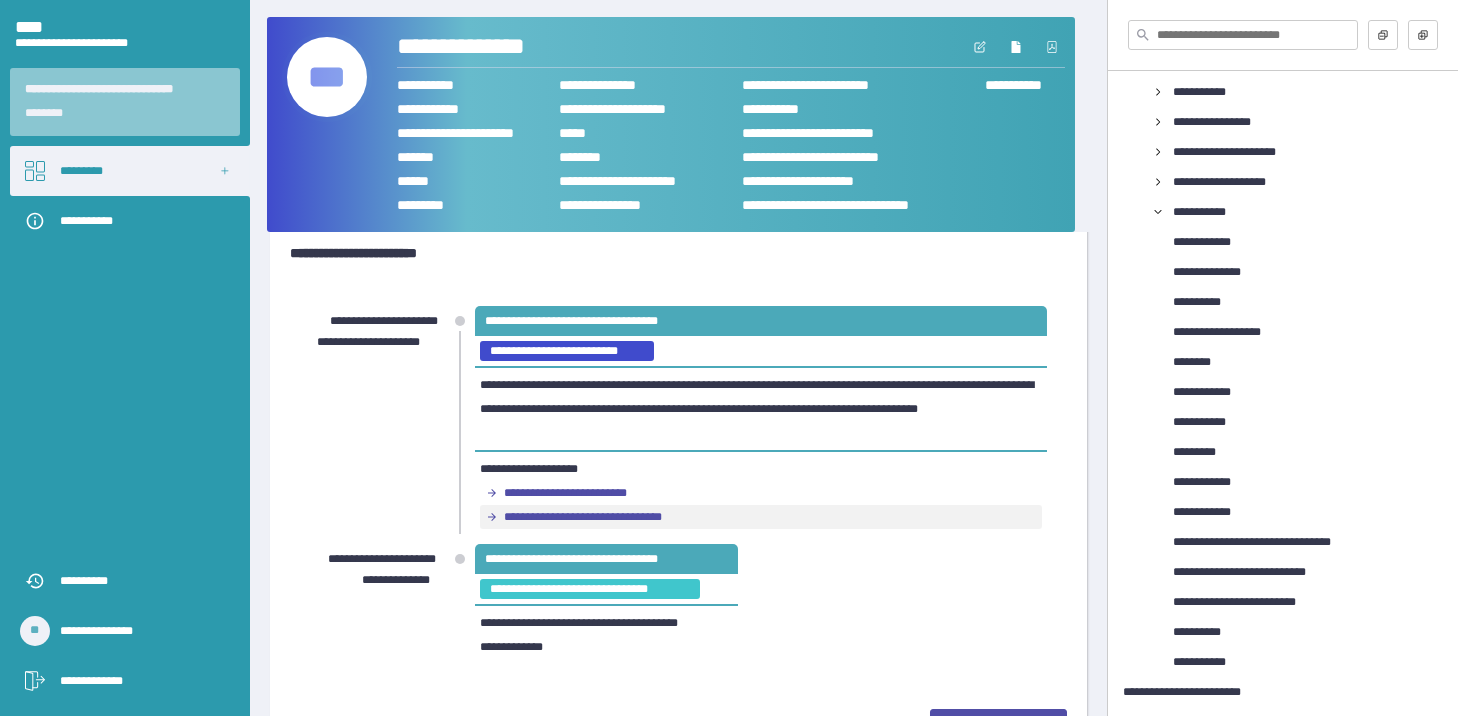 scroll, scrollTop: 0, scrollLeft: 0, axis: both 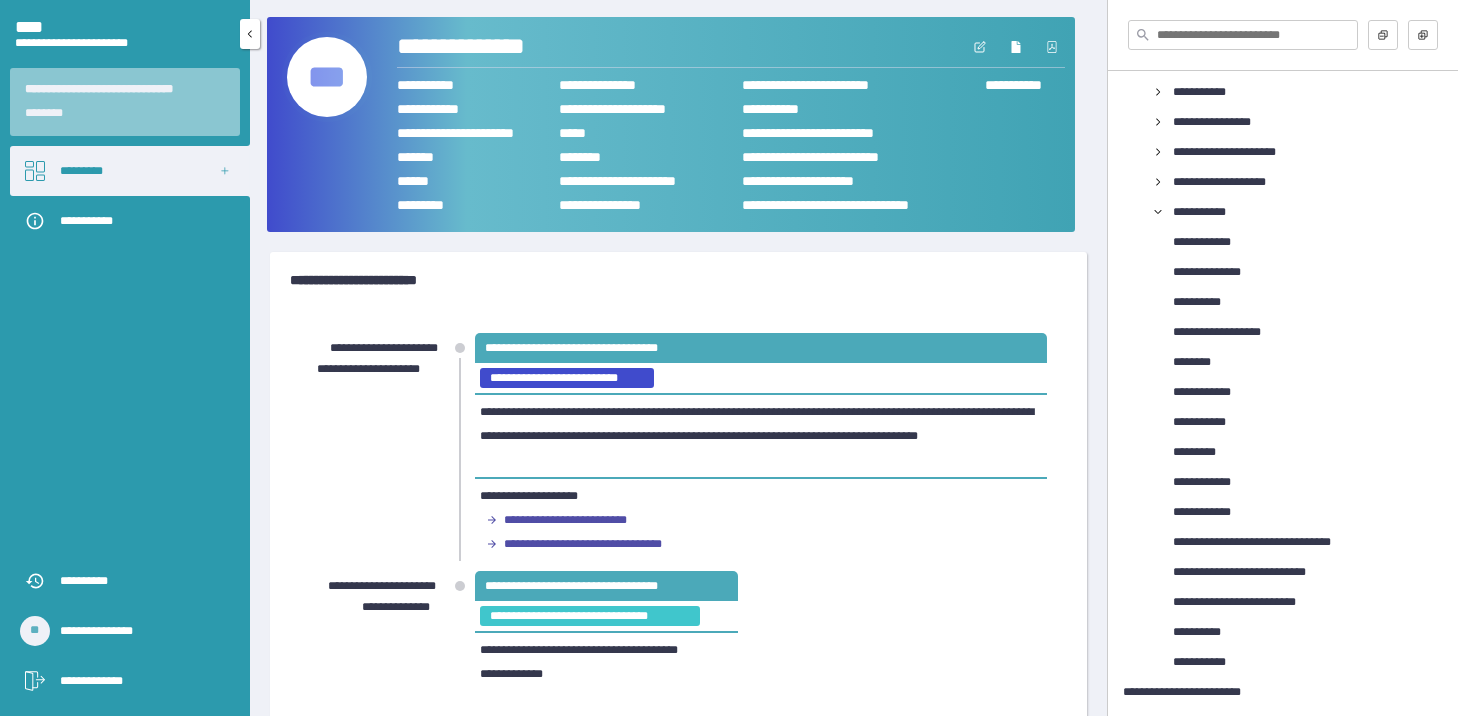 click on "*********" at bounding box center (130, 171) 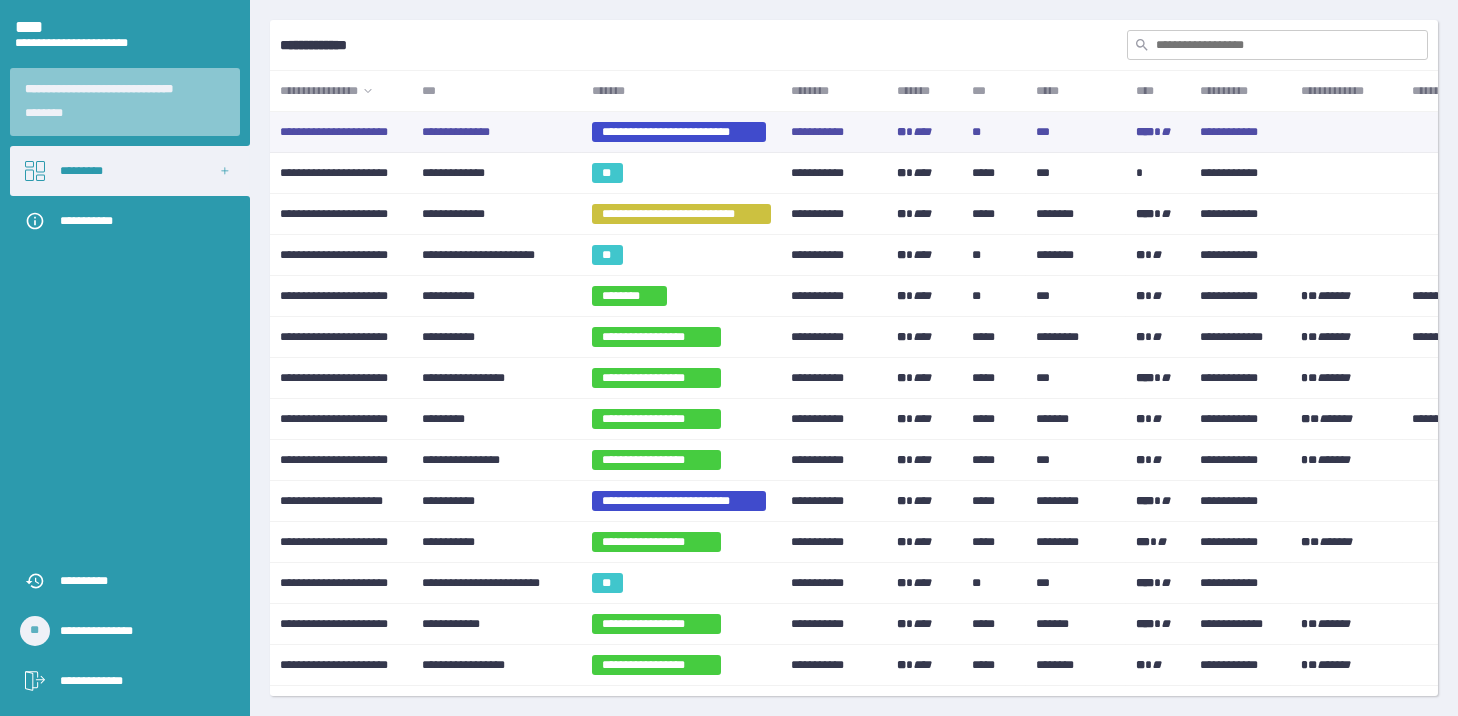 click on "**********" at bounding box center [497, 132] 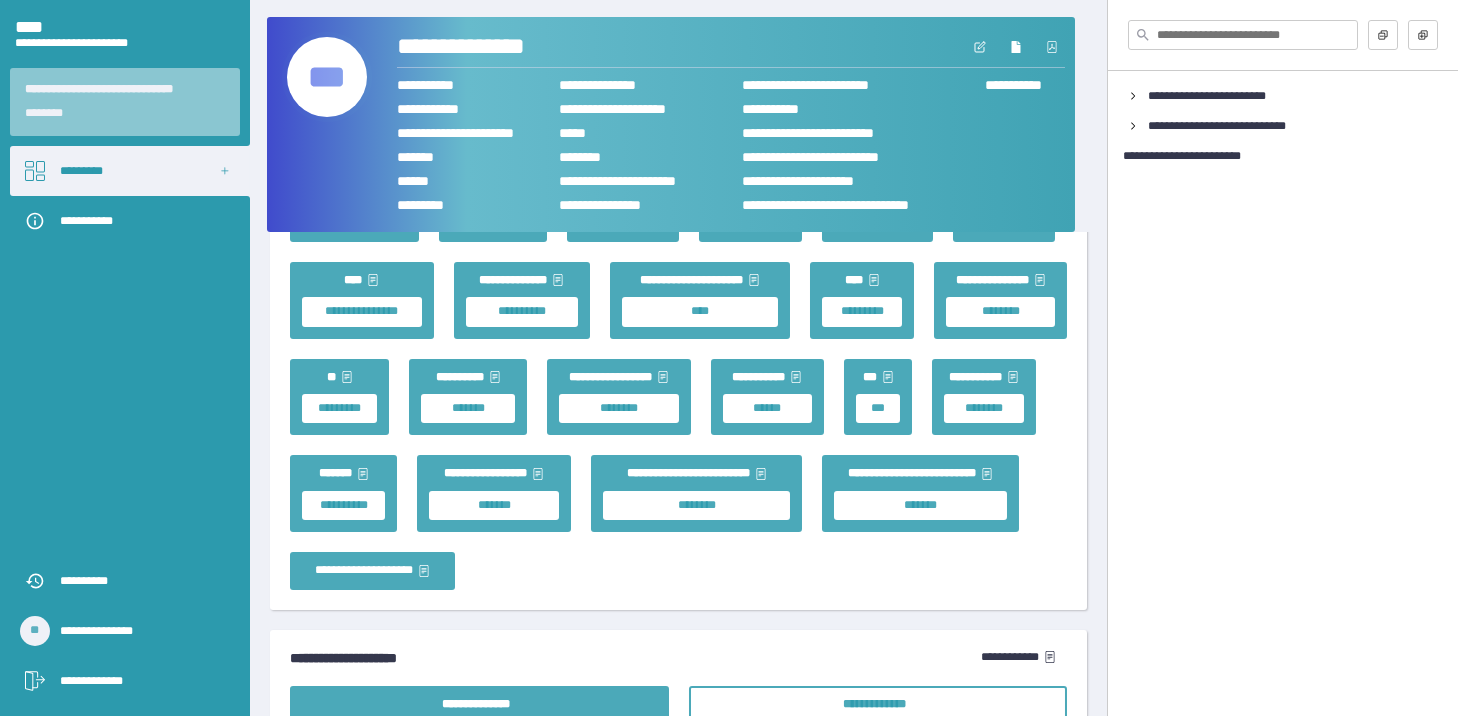 scroll, scrollTop: 5625, scrollLeft: 0, axis: vertical 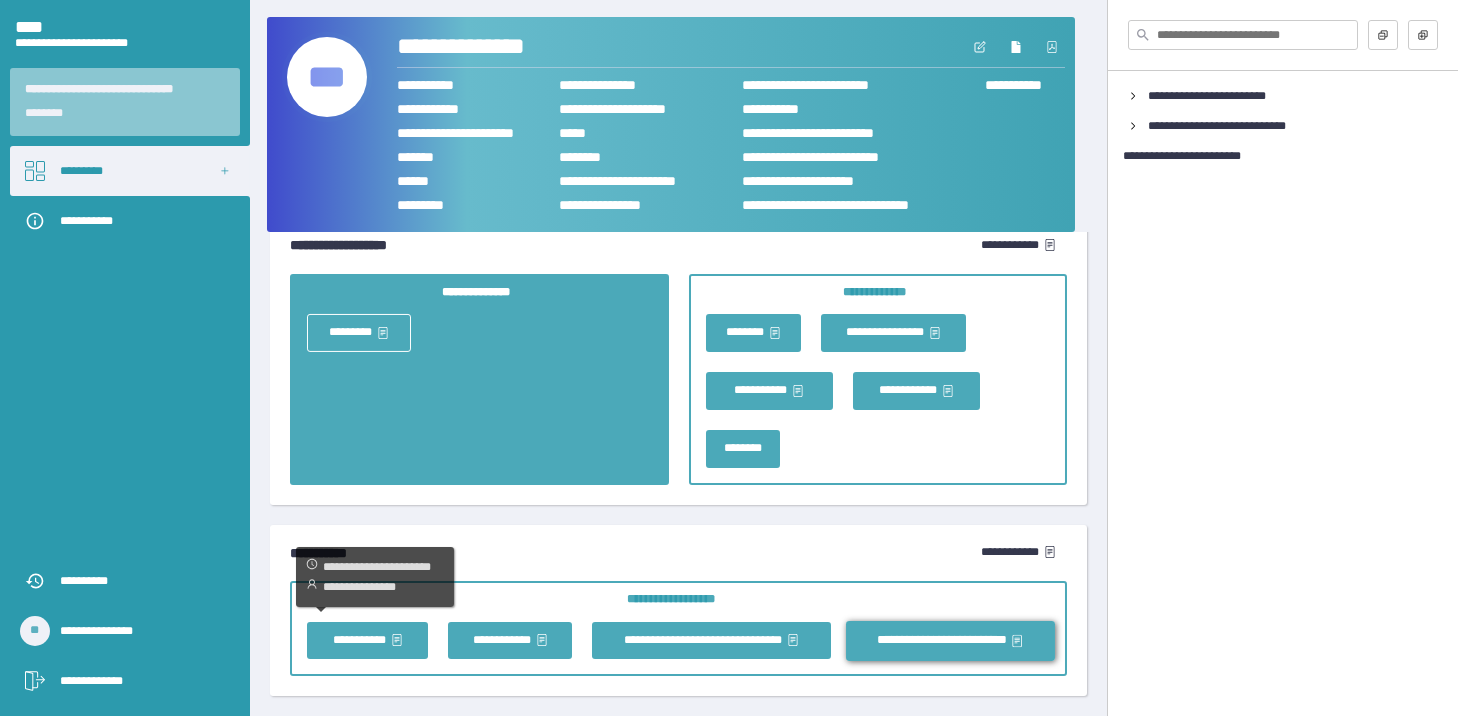 click on "**********" at bounding box center (950, 640) 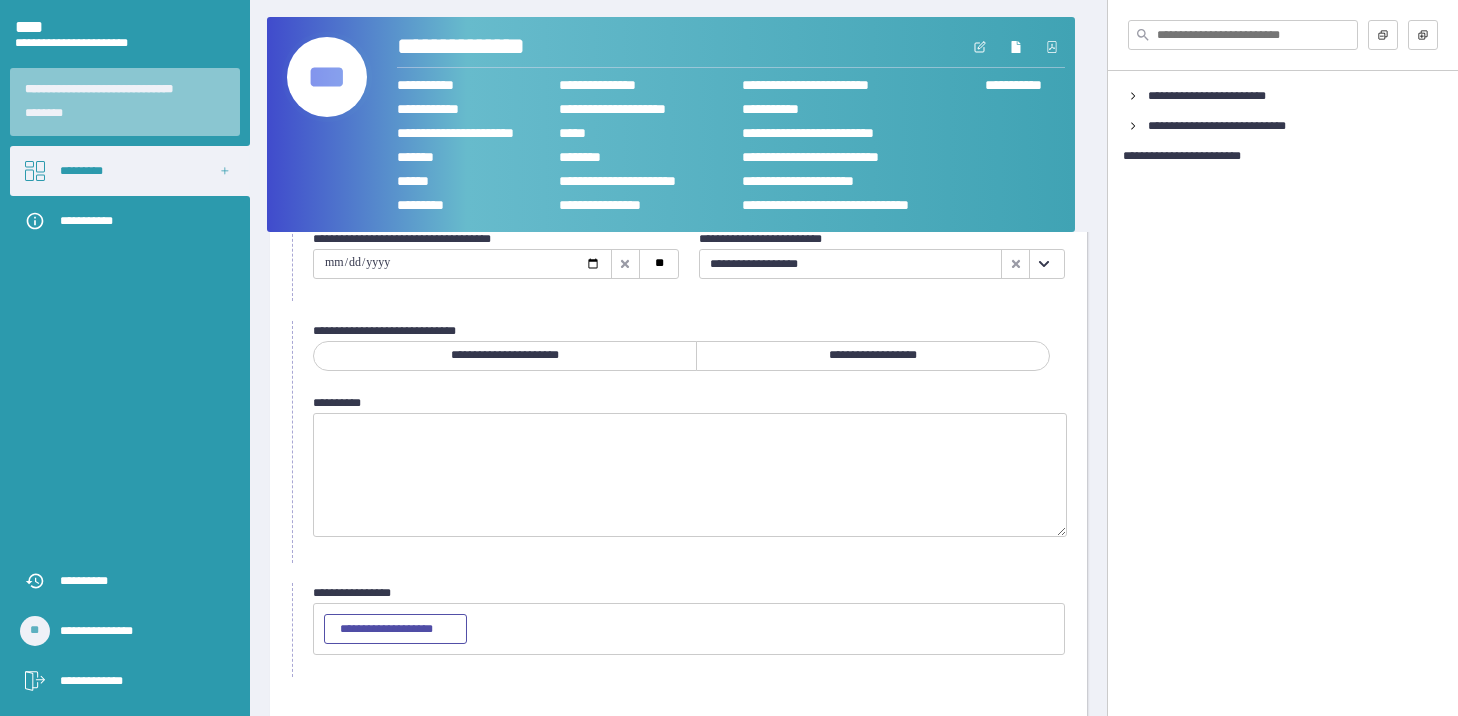 scroll, scrollTop: 0, scrollLeft: 0, axis: both 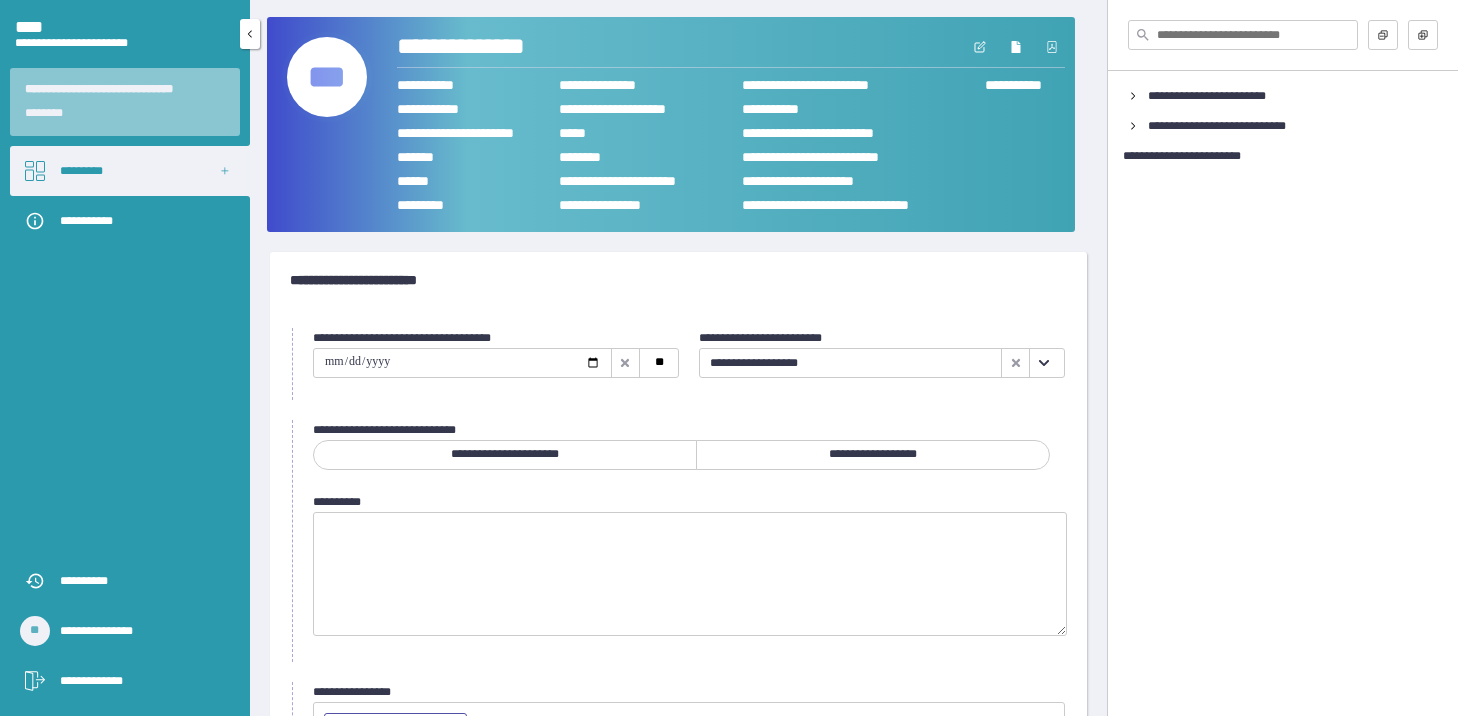 click on "*********" at bounding box center [130, 171] 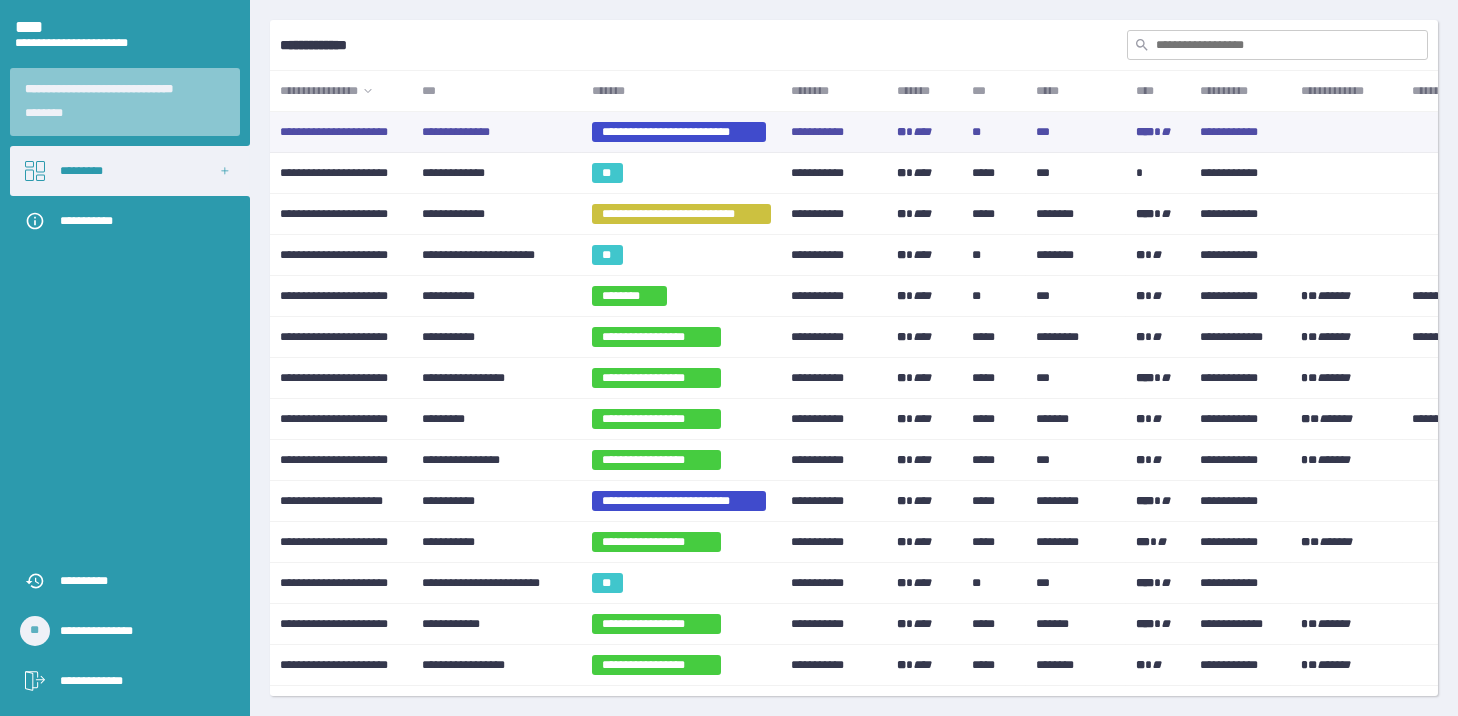 click on "**********" at bounding box center (497, 132) 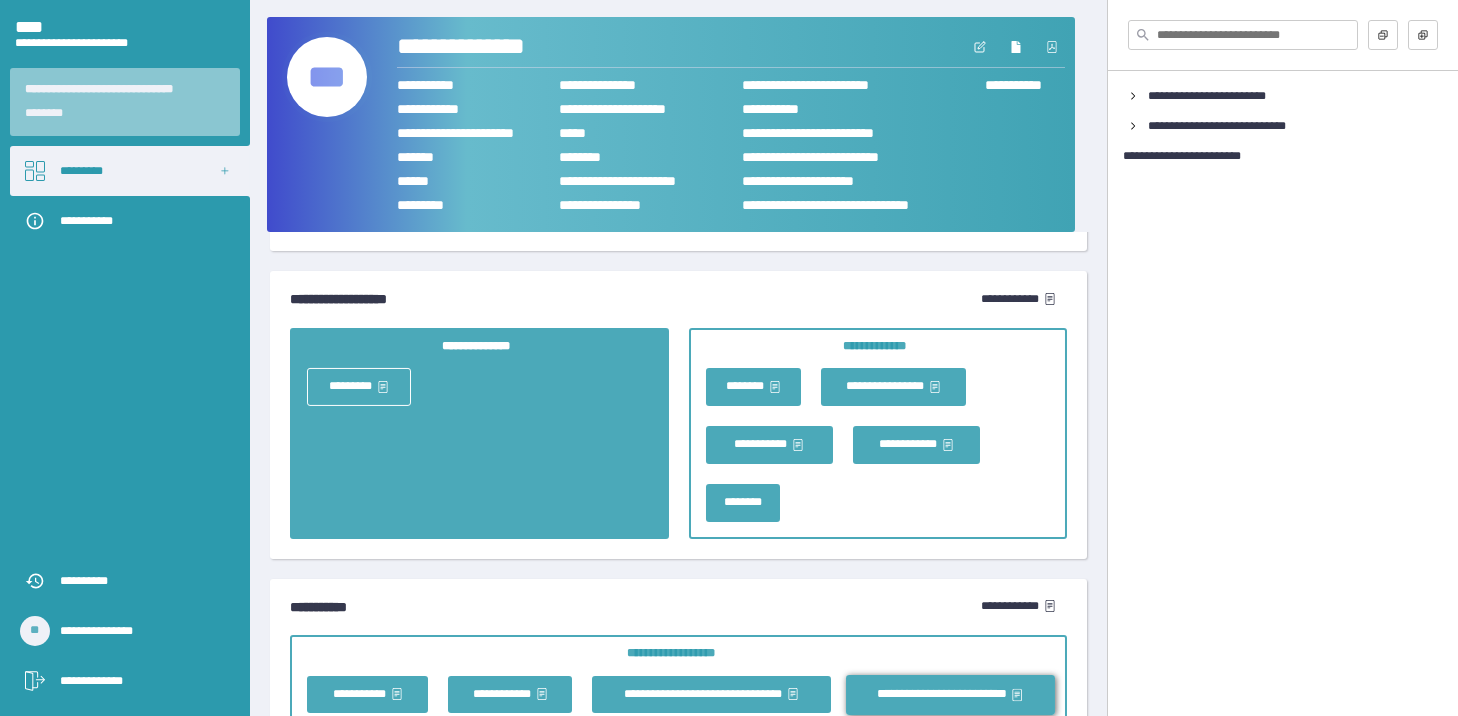 scroll, scrollTop: 5625, scrollLeft: 0, axis: vertical 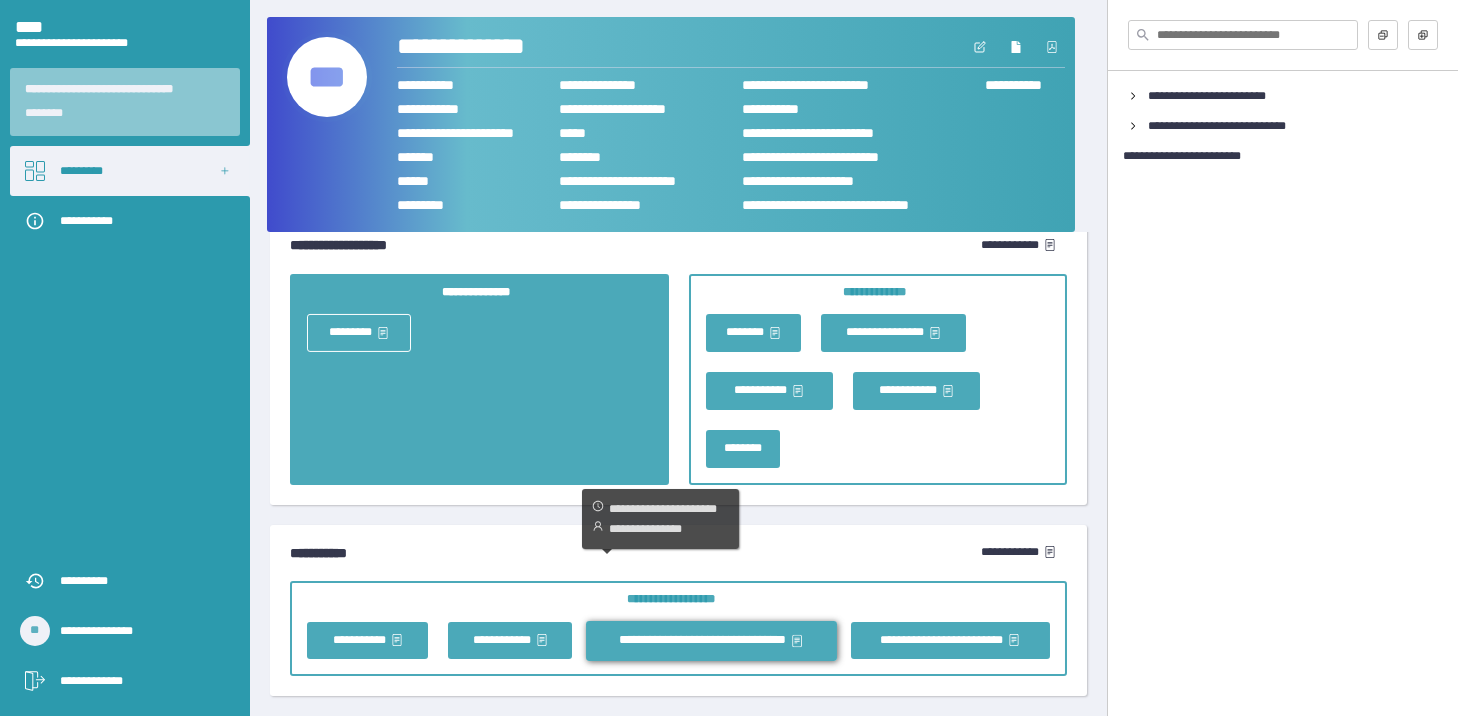 click on "**********" at bounding box center [712, 640] 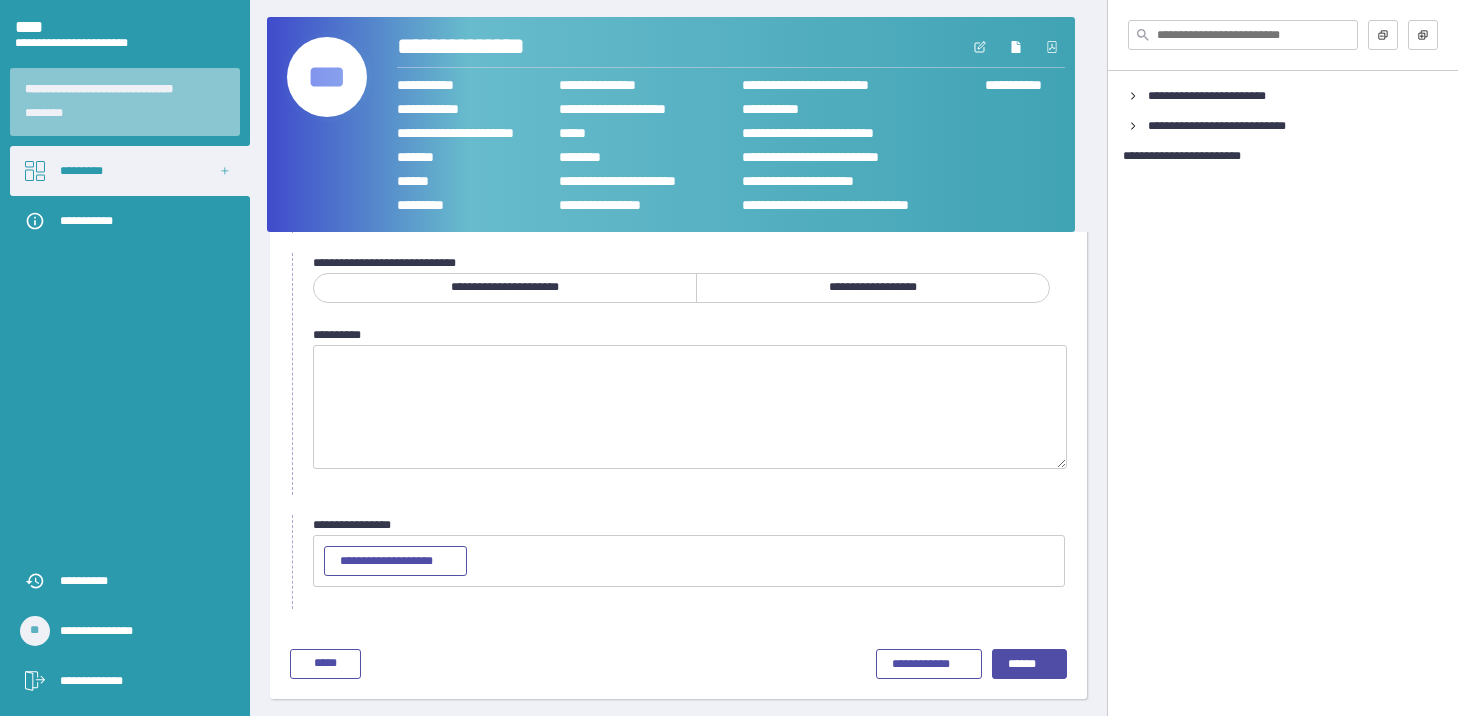 scroll, scrollTop: 67, scrollLeft: 0, axis: vertical 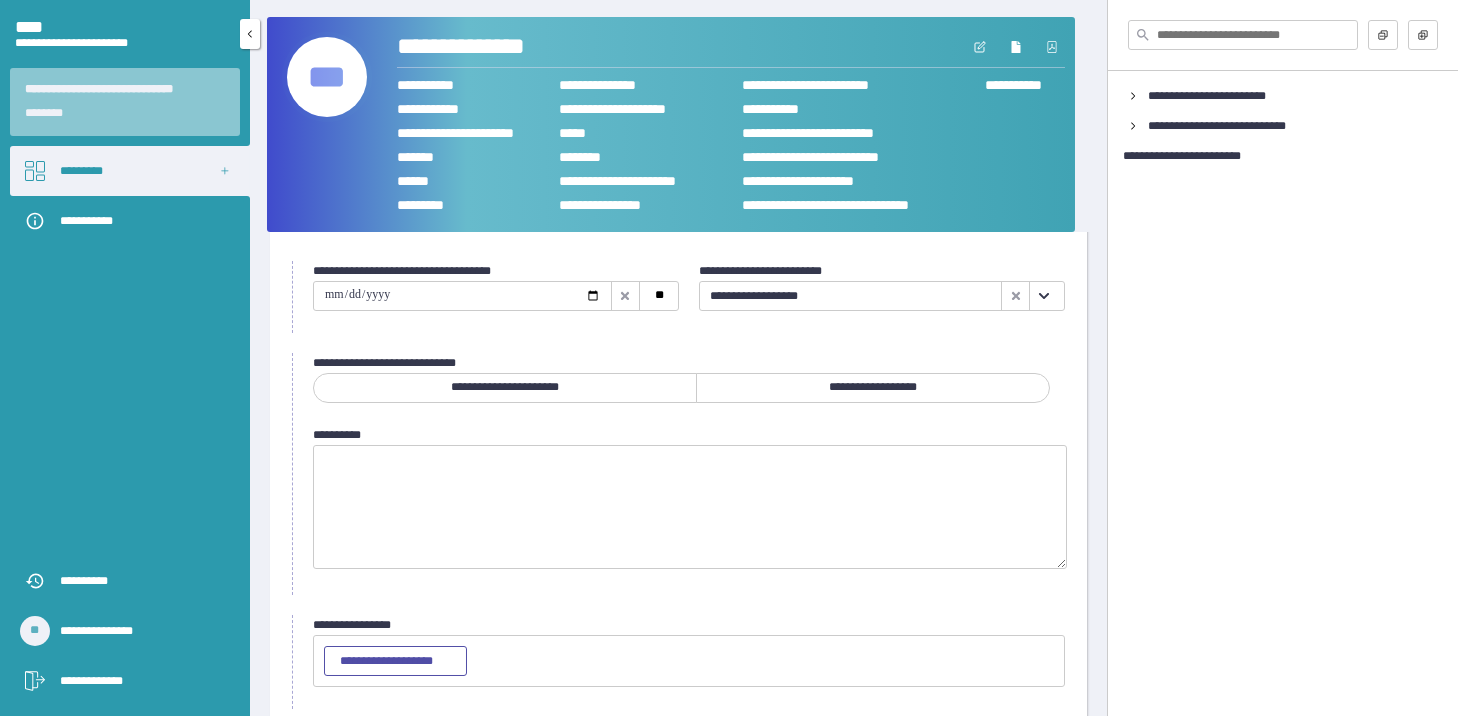 click on "*********" at bounding box center [130, 171] 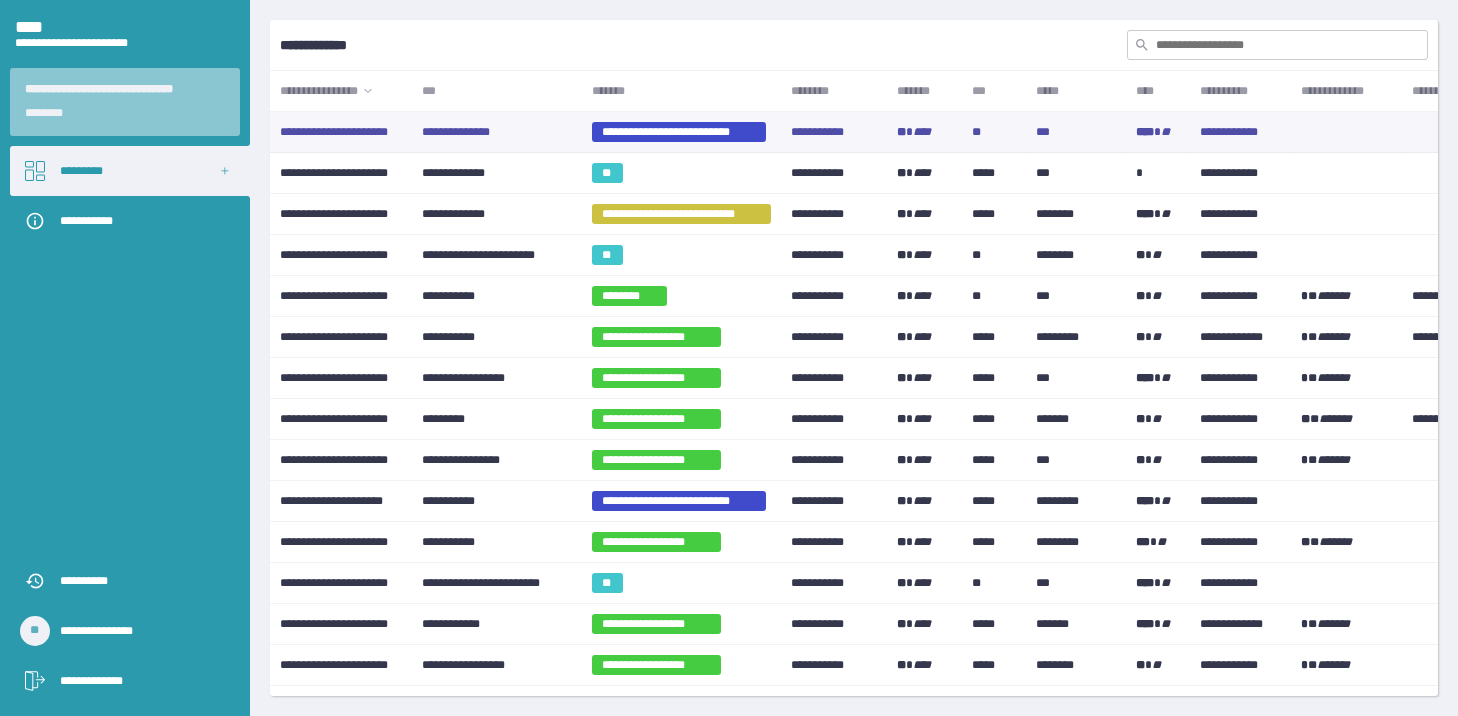 click on "**********" at bounding box center [497, 132] 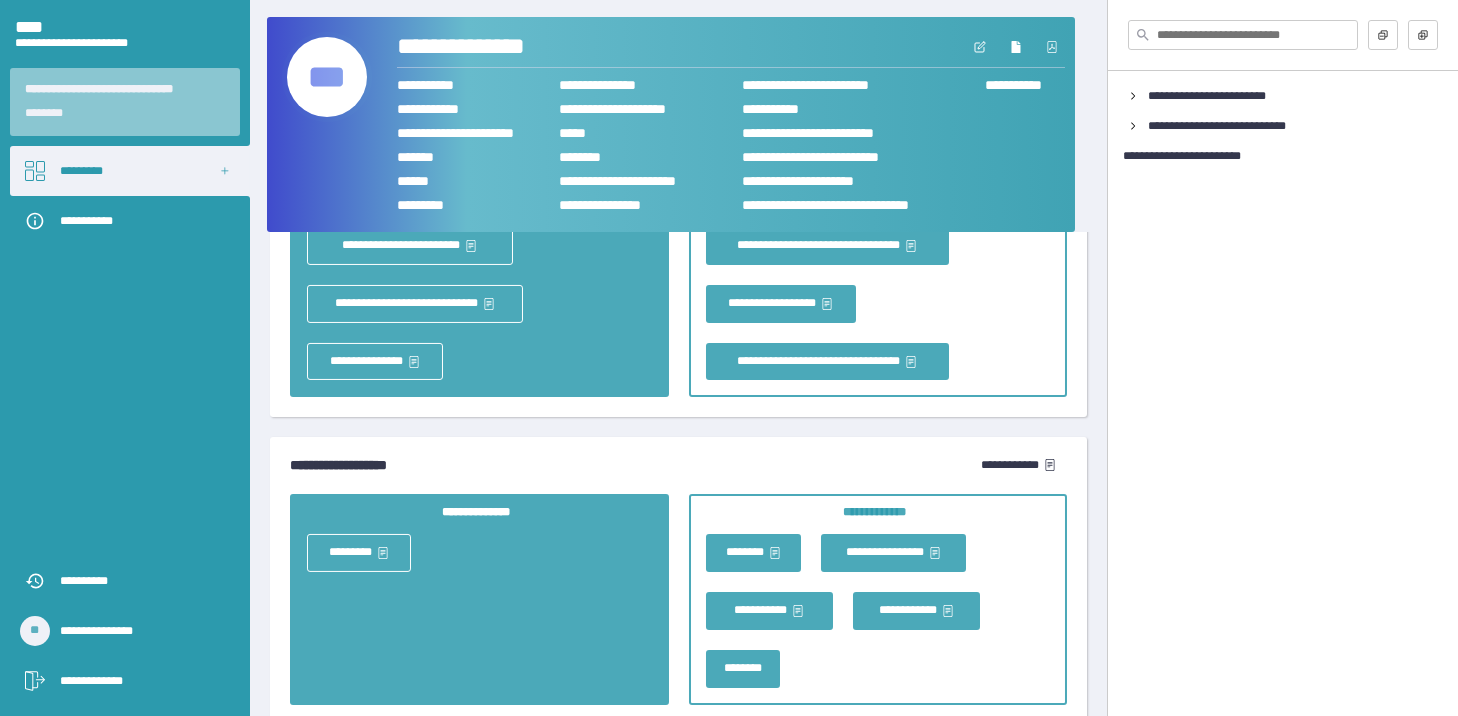 scroll, scrollTop: 5625, scrollLeft: 0, axis: vertical 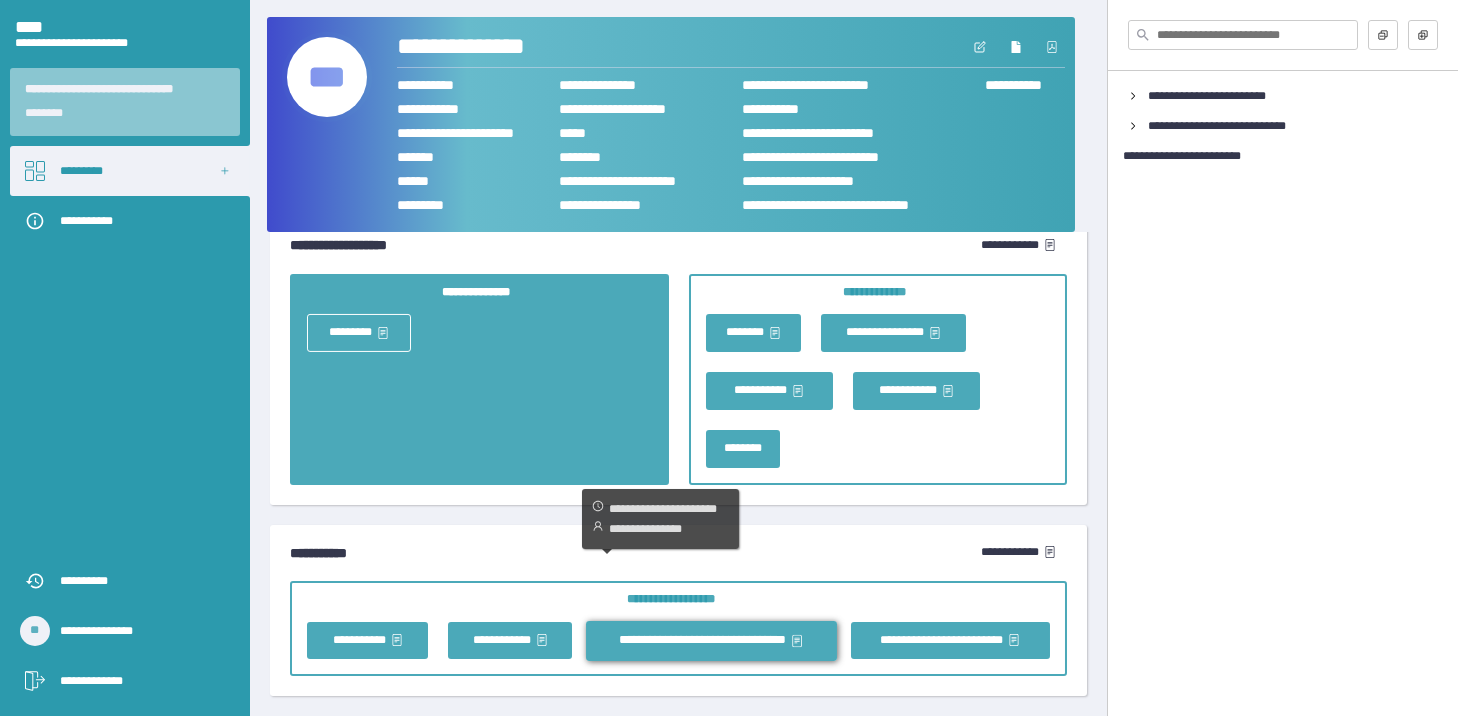 click 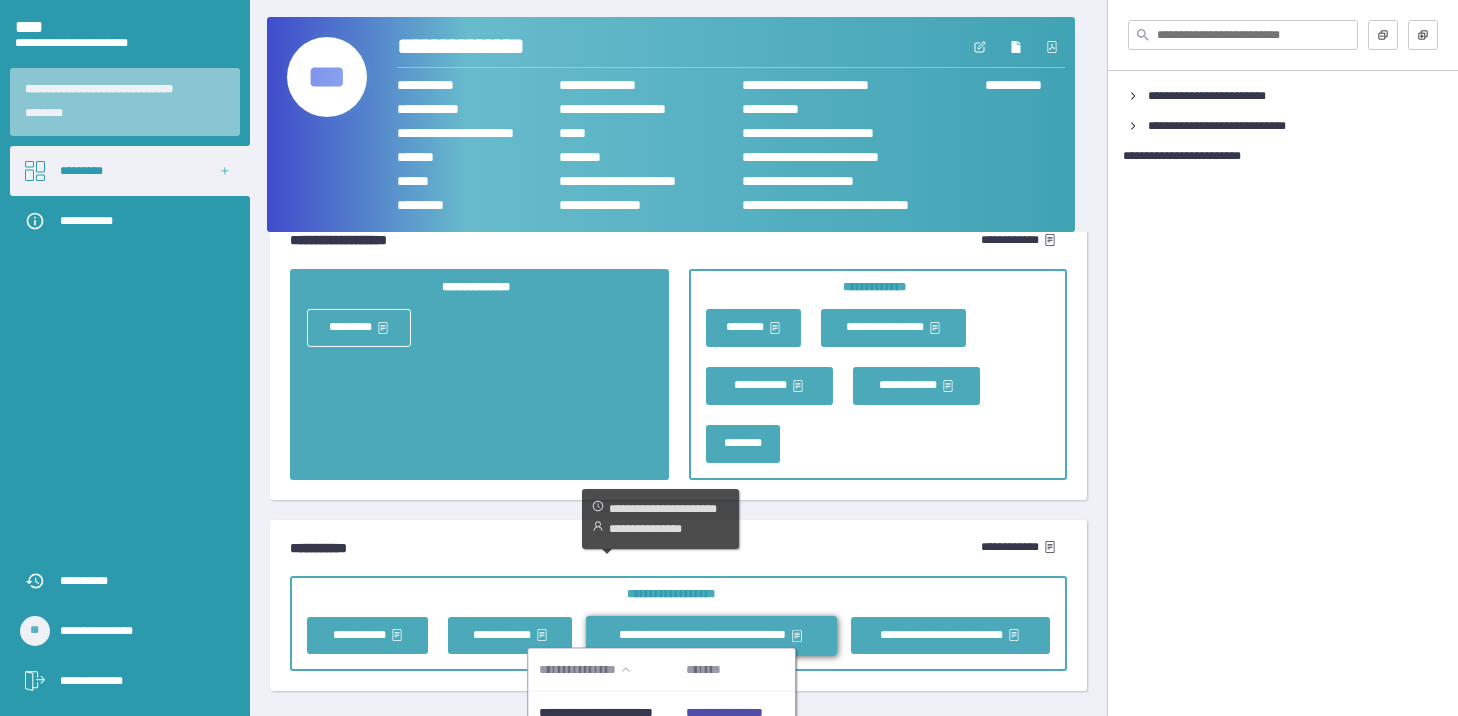 click on "**********" at bounding box center [724, 712] 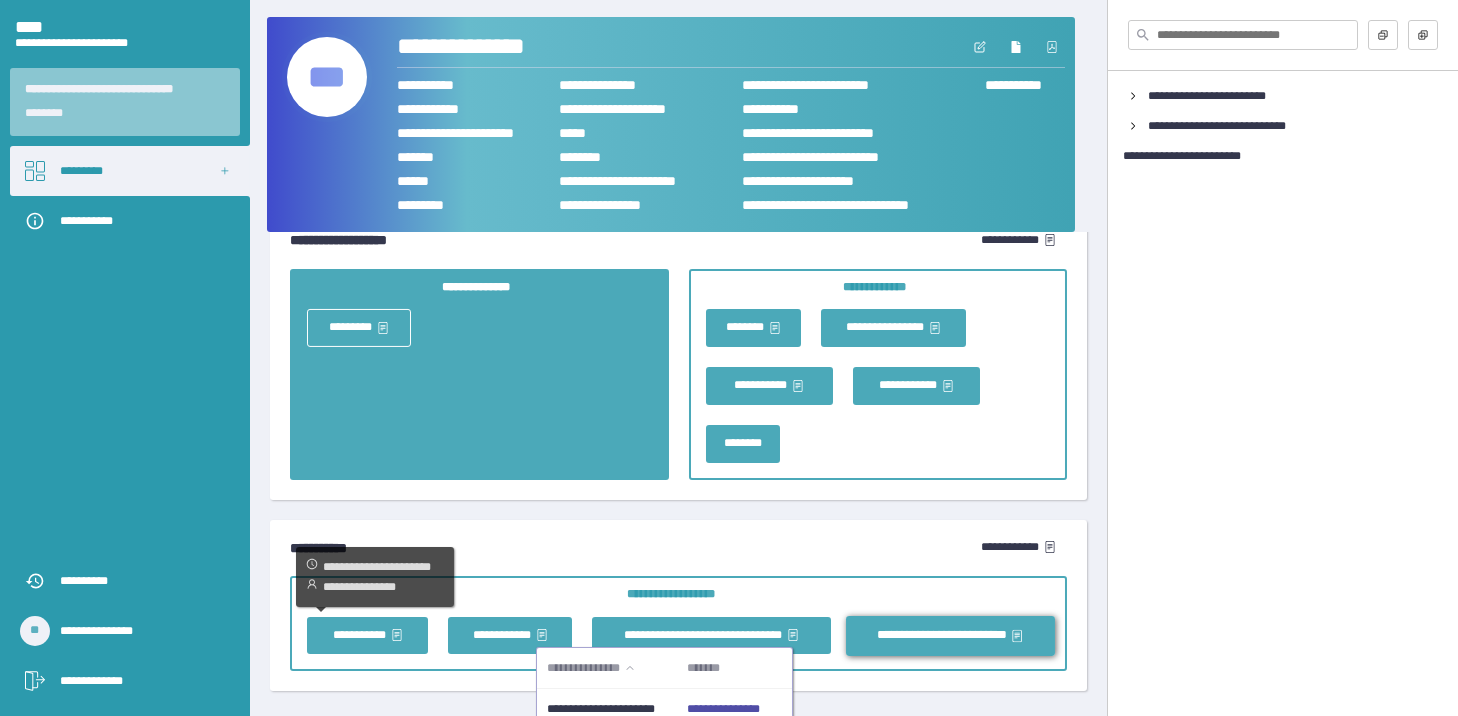 click 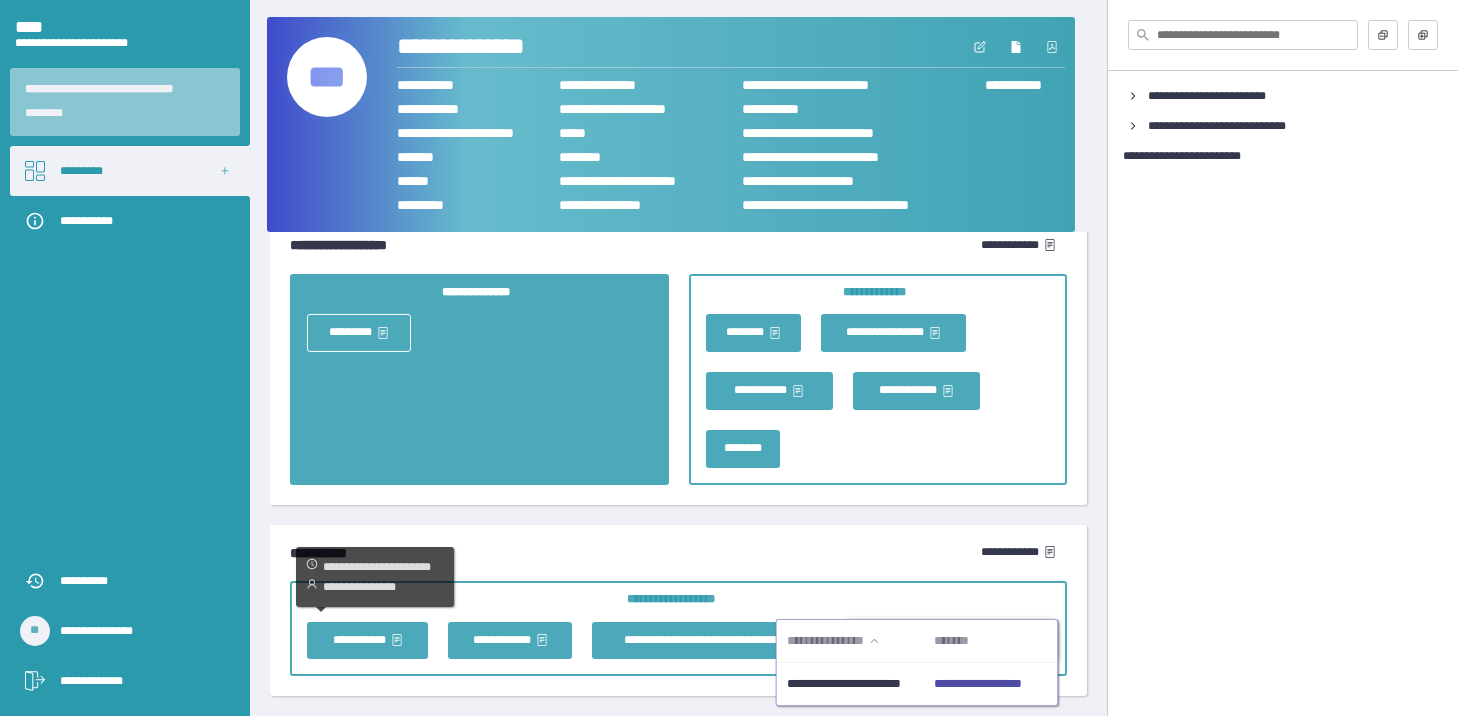 click on "**********" at bounding box center (977, 683) 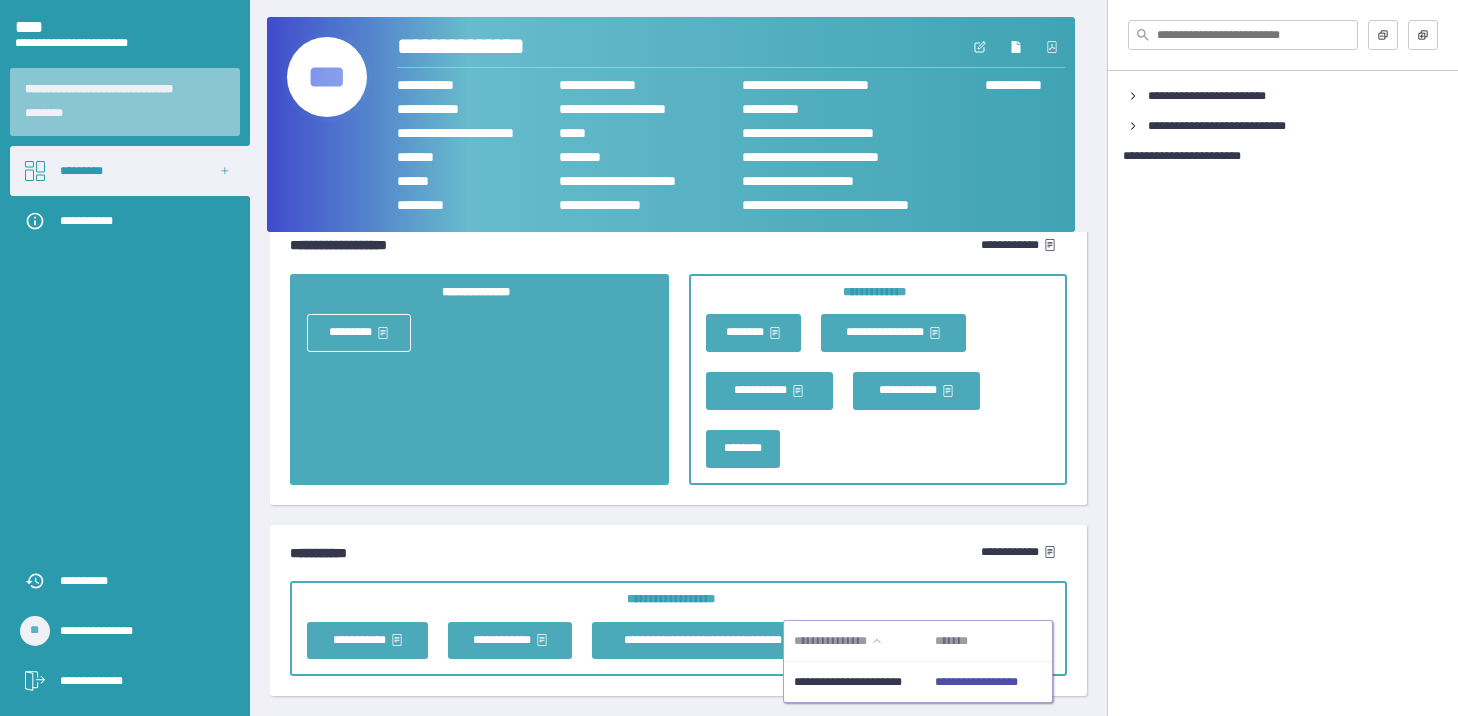 click on "**********" at bounding box center [678, 641] 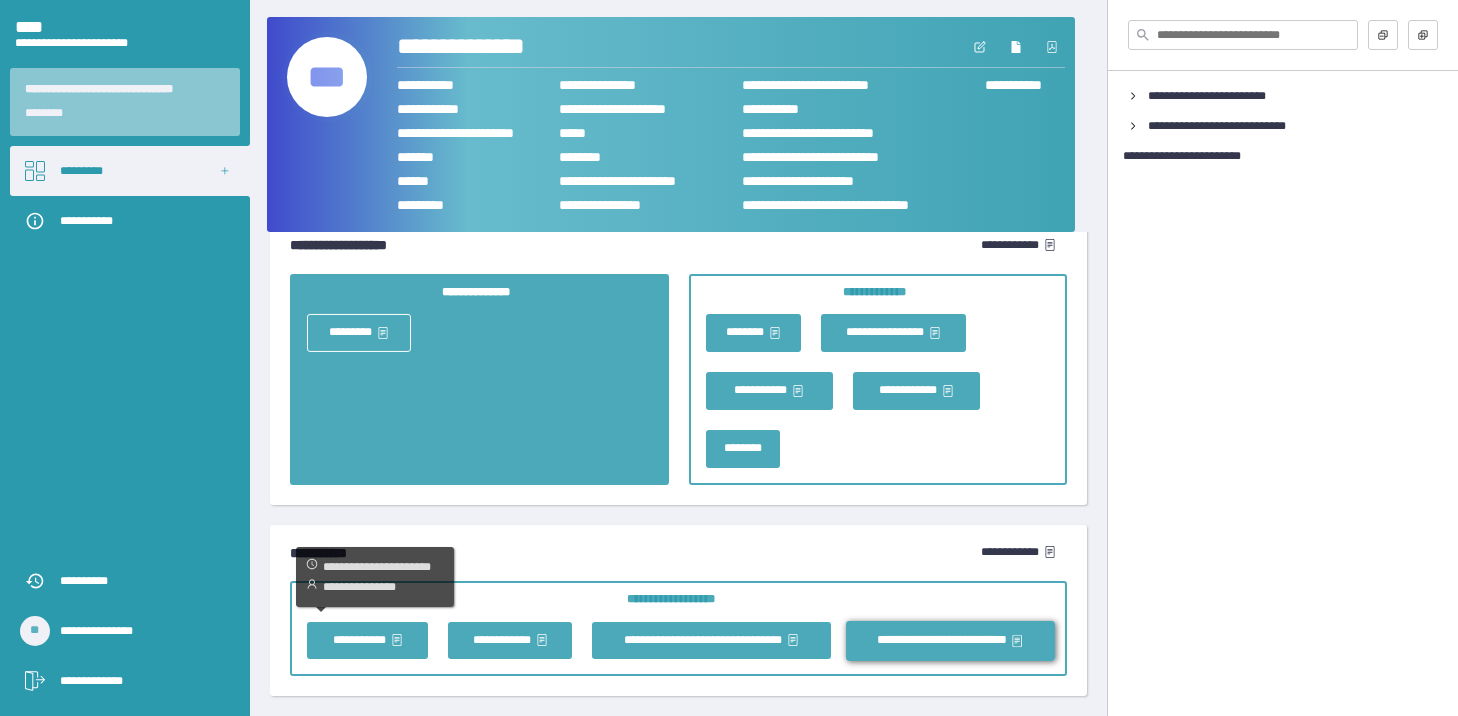 click 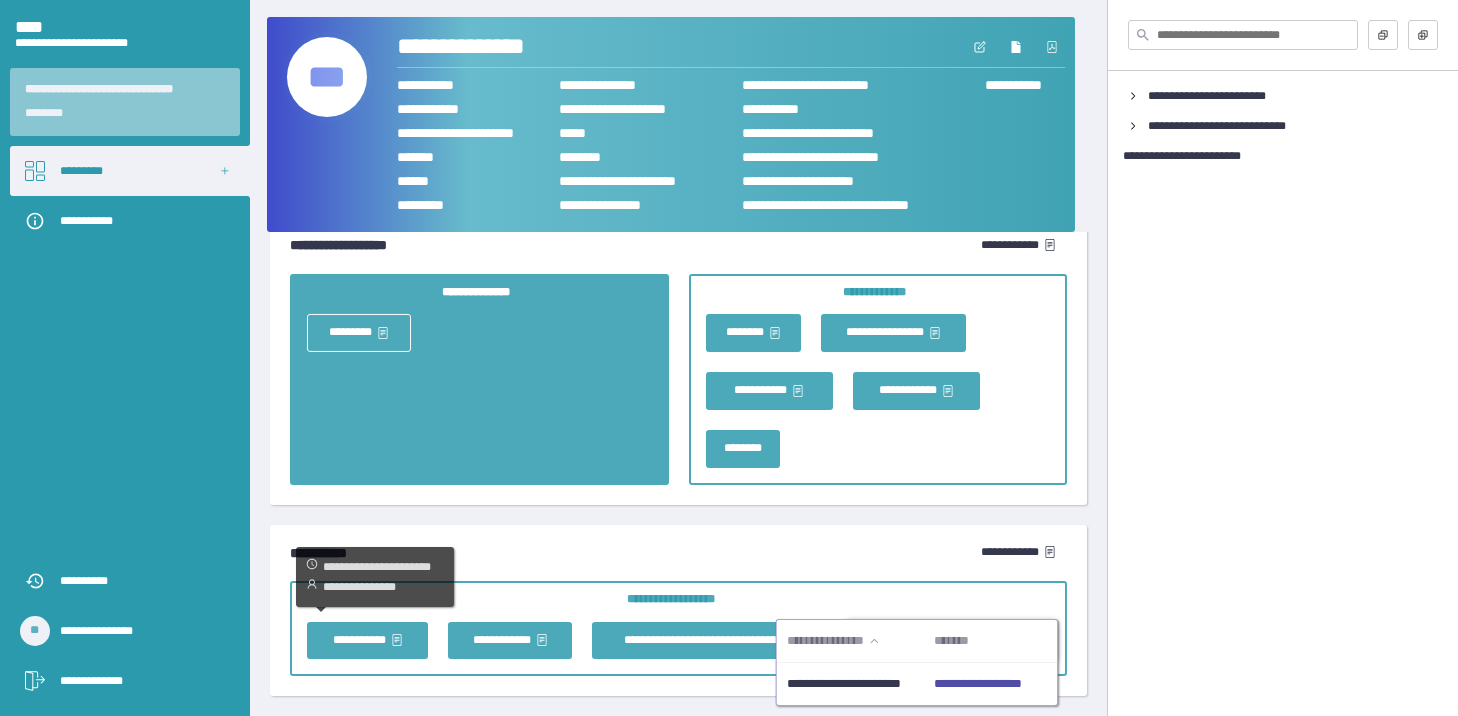 click on "**********" at bounding box center (977, 683) 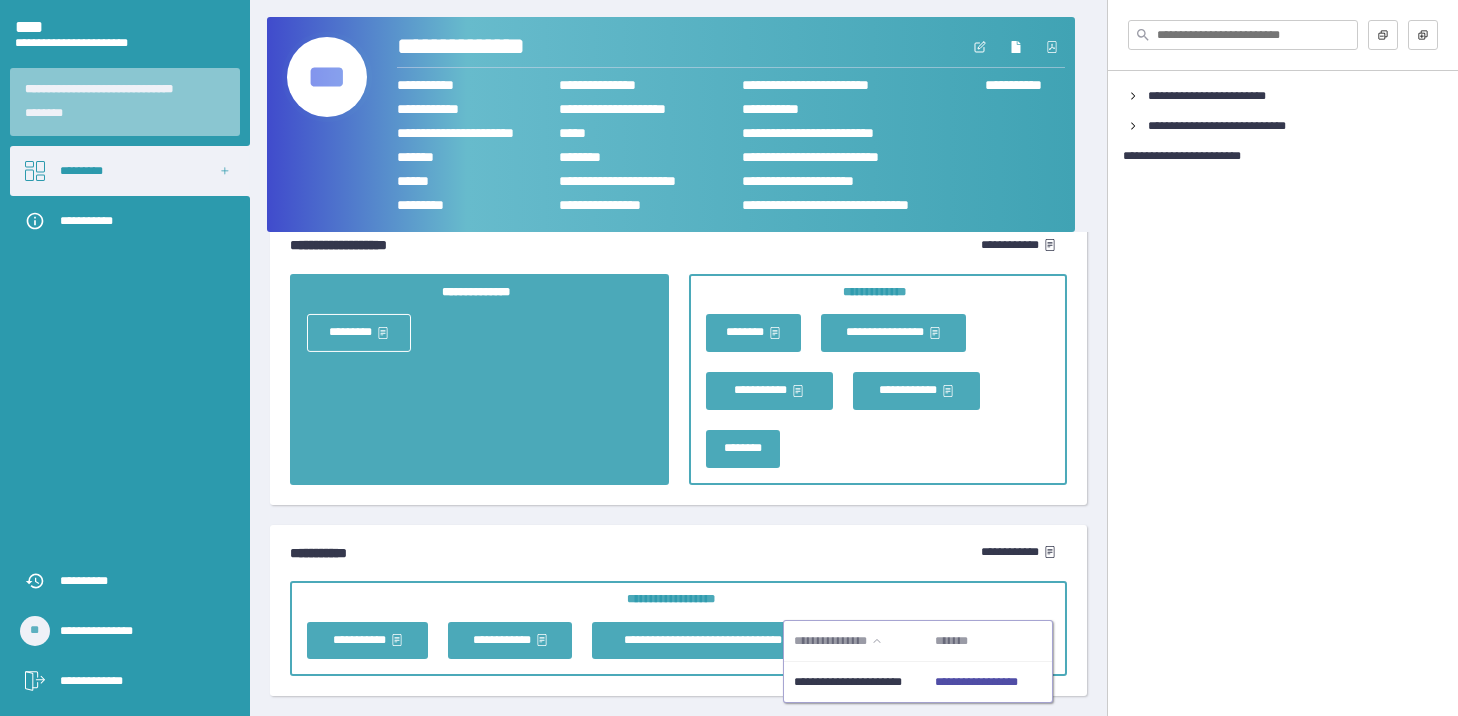 click on "**********" at bounding box center (678, 641) 